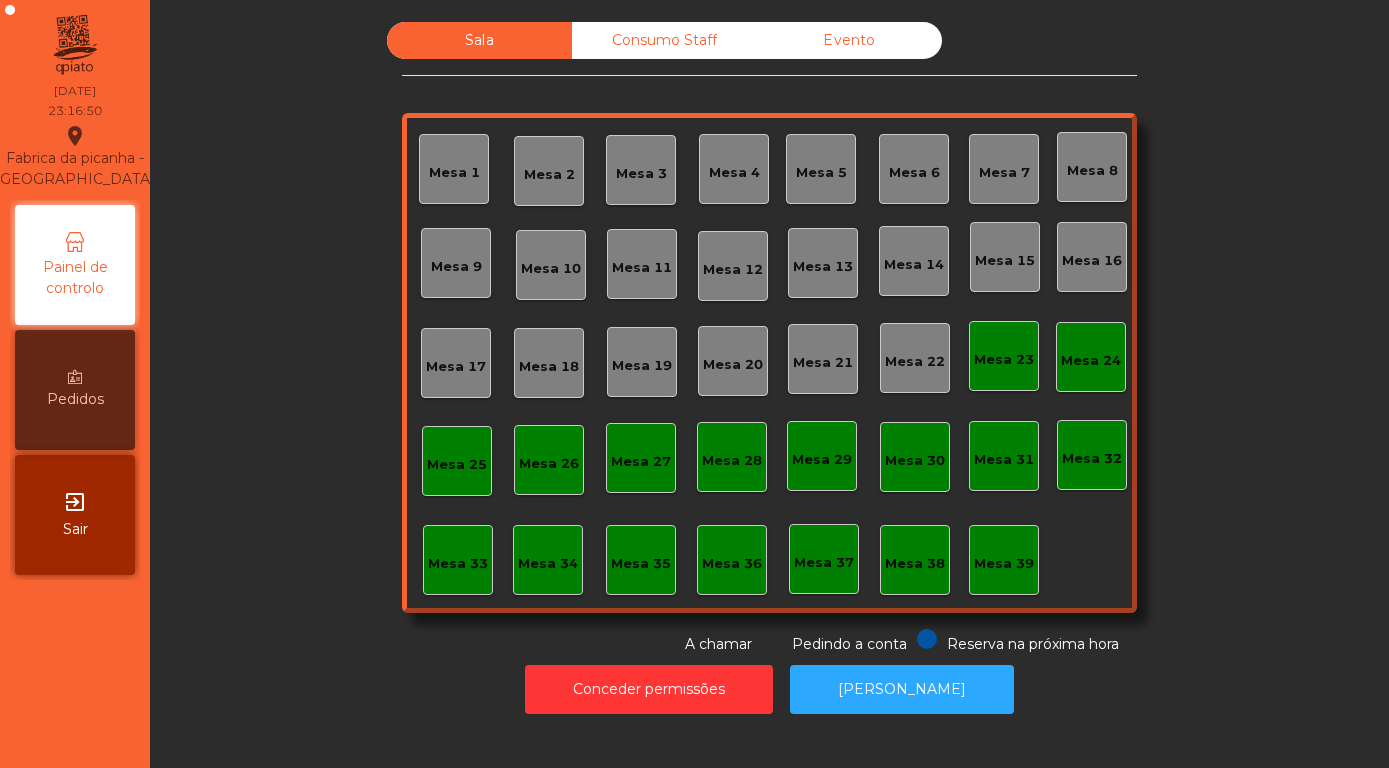 scroll, scrollTop: 0, scrollLeft: 0, axis: both 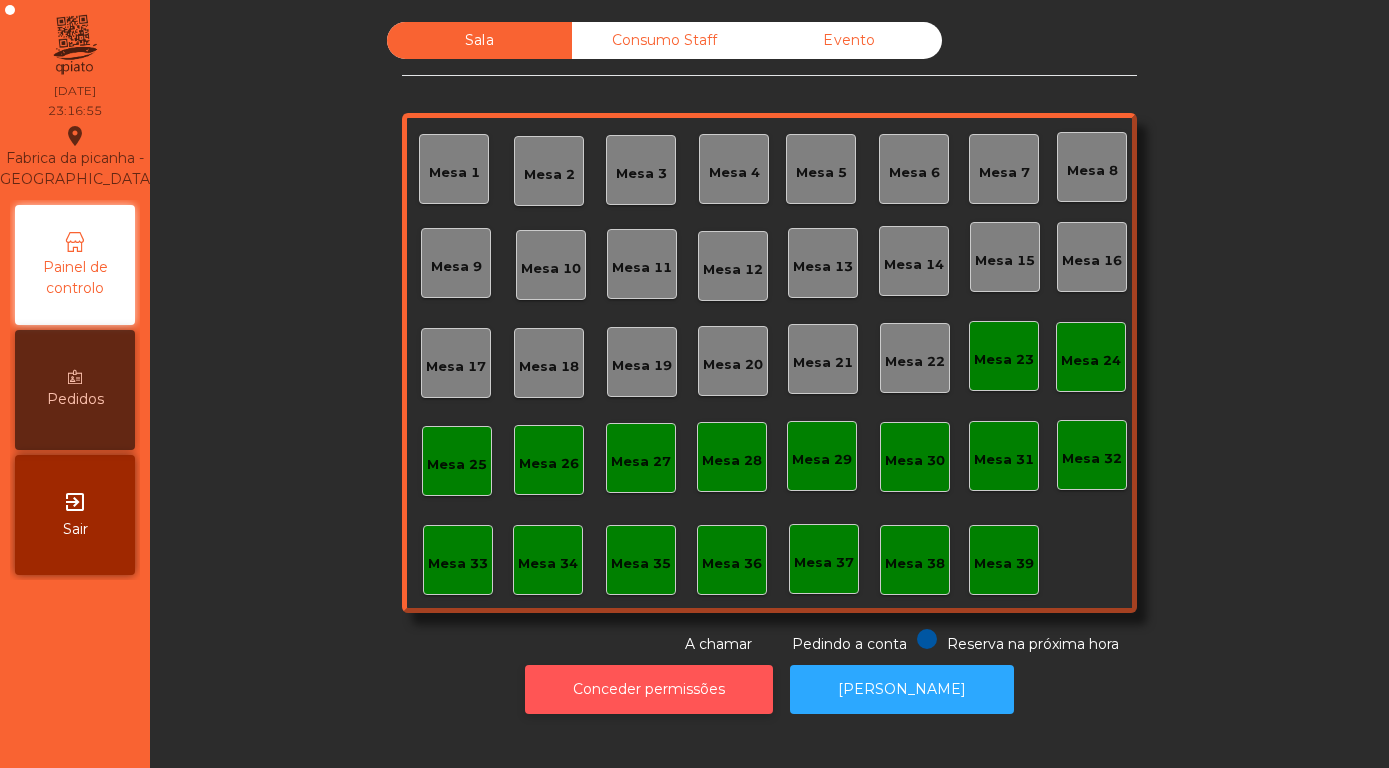 click on "Conceder permissões" 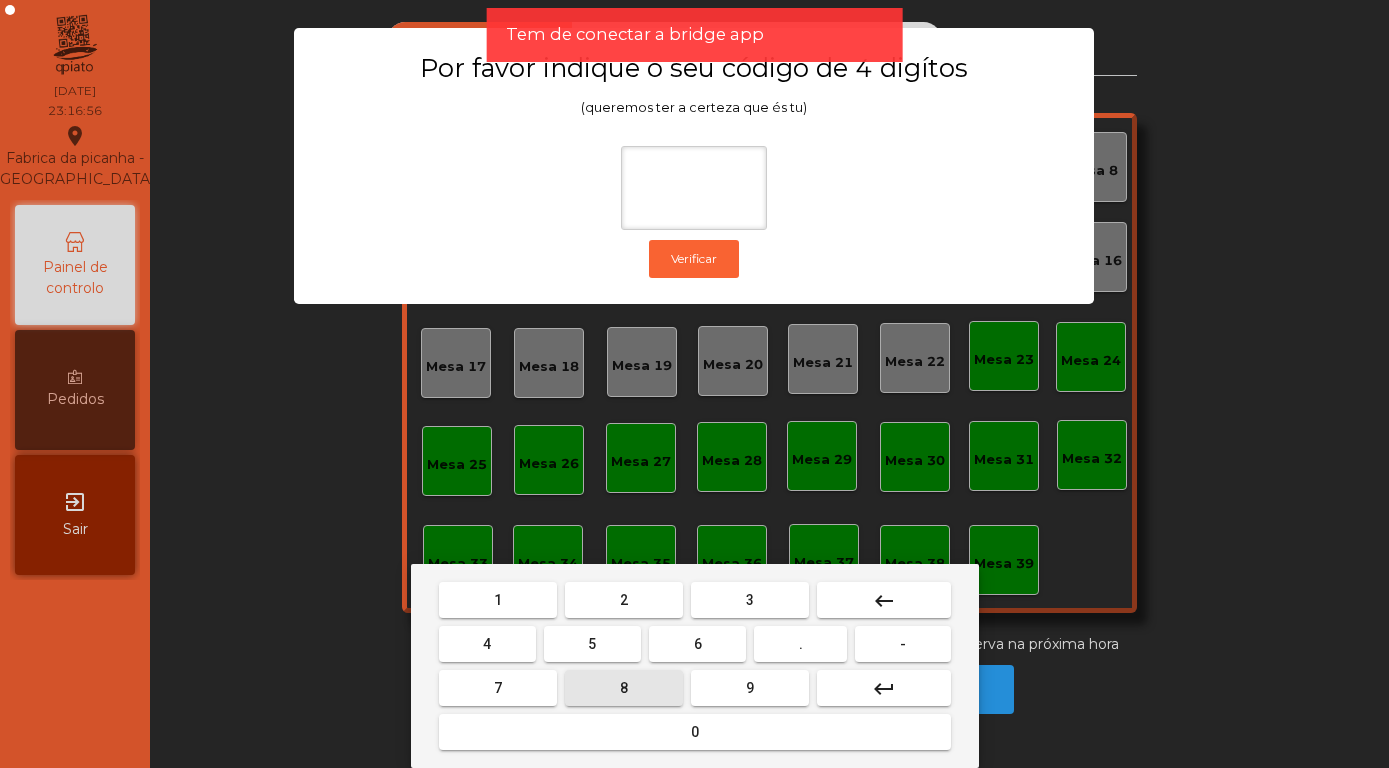 click on "8" at bounding box center (624, 688) 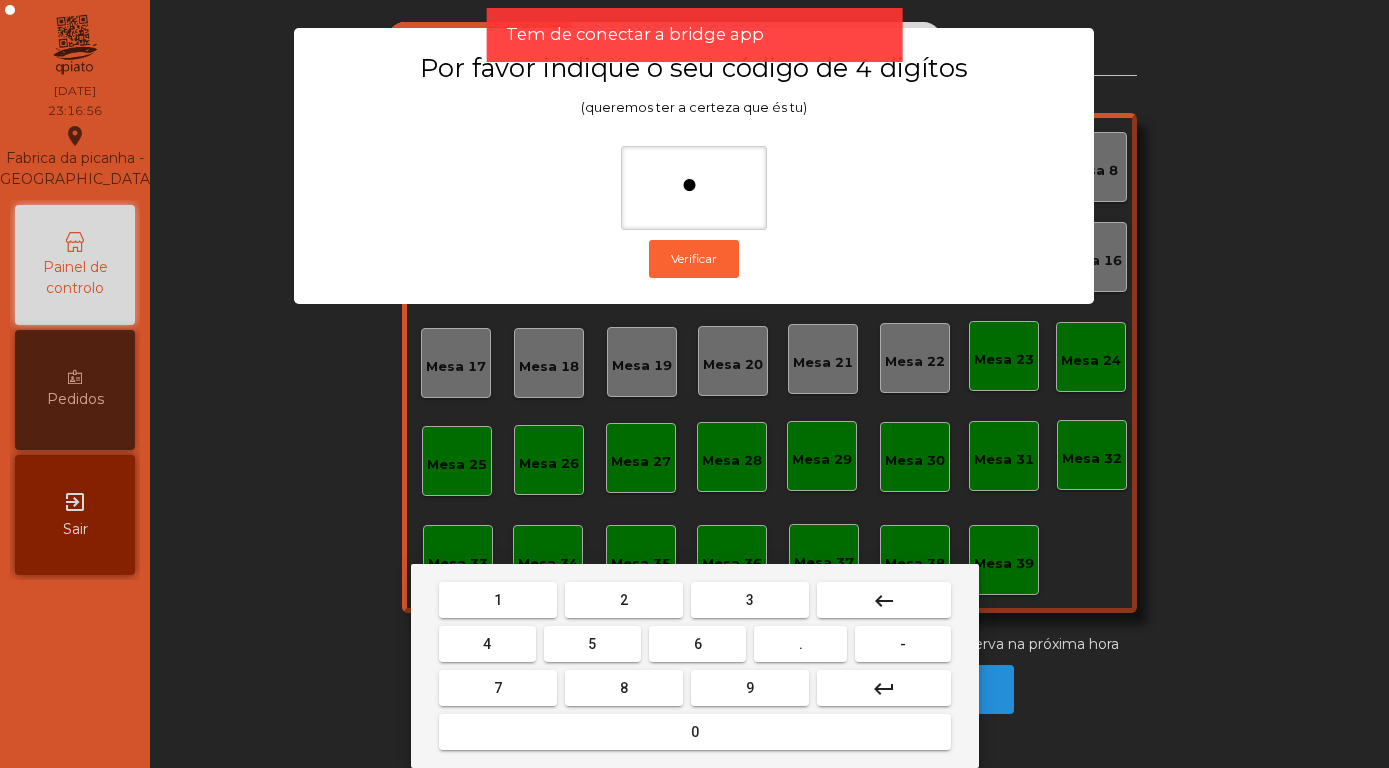 click on "4" at bounding box center (487, 644) 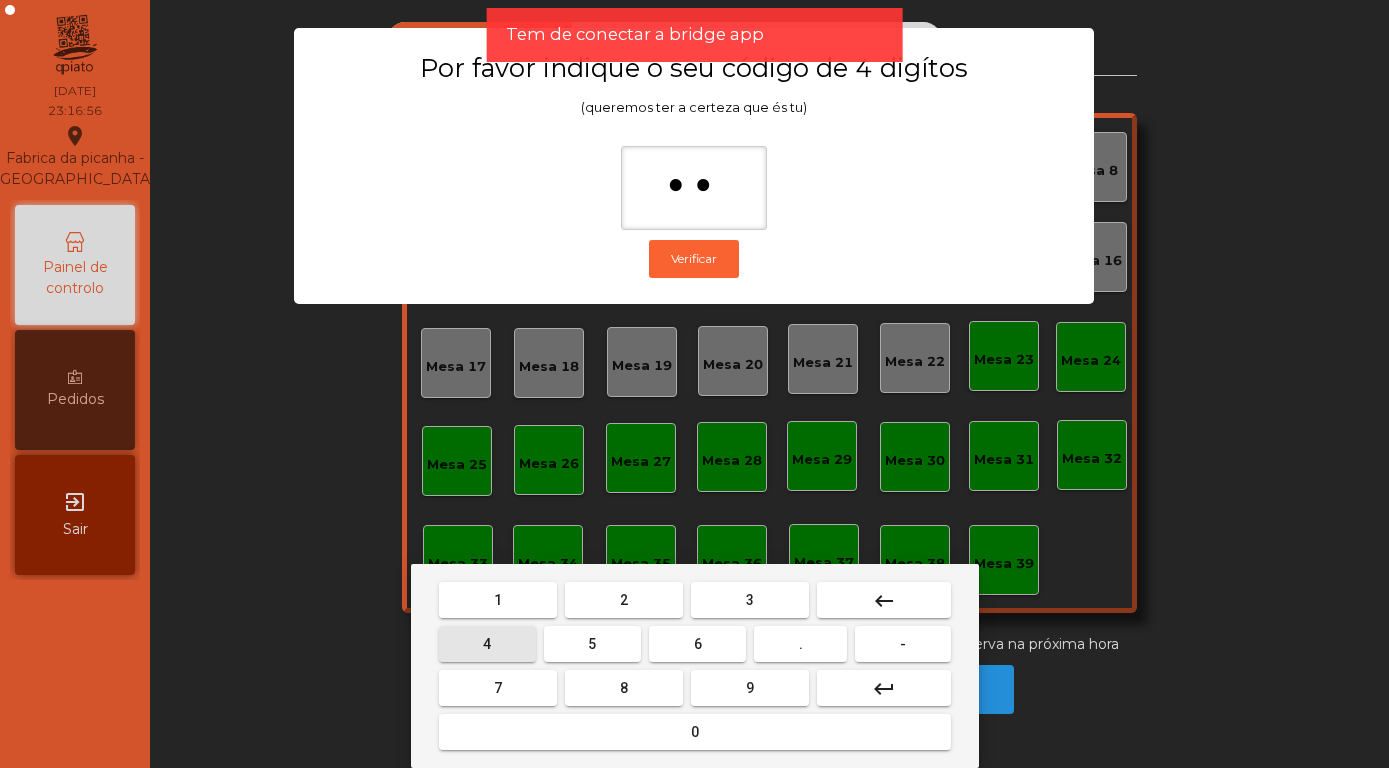 click on "5" at bounding box center [592, 644] 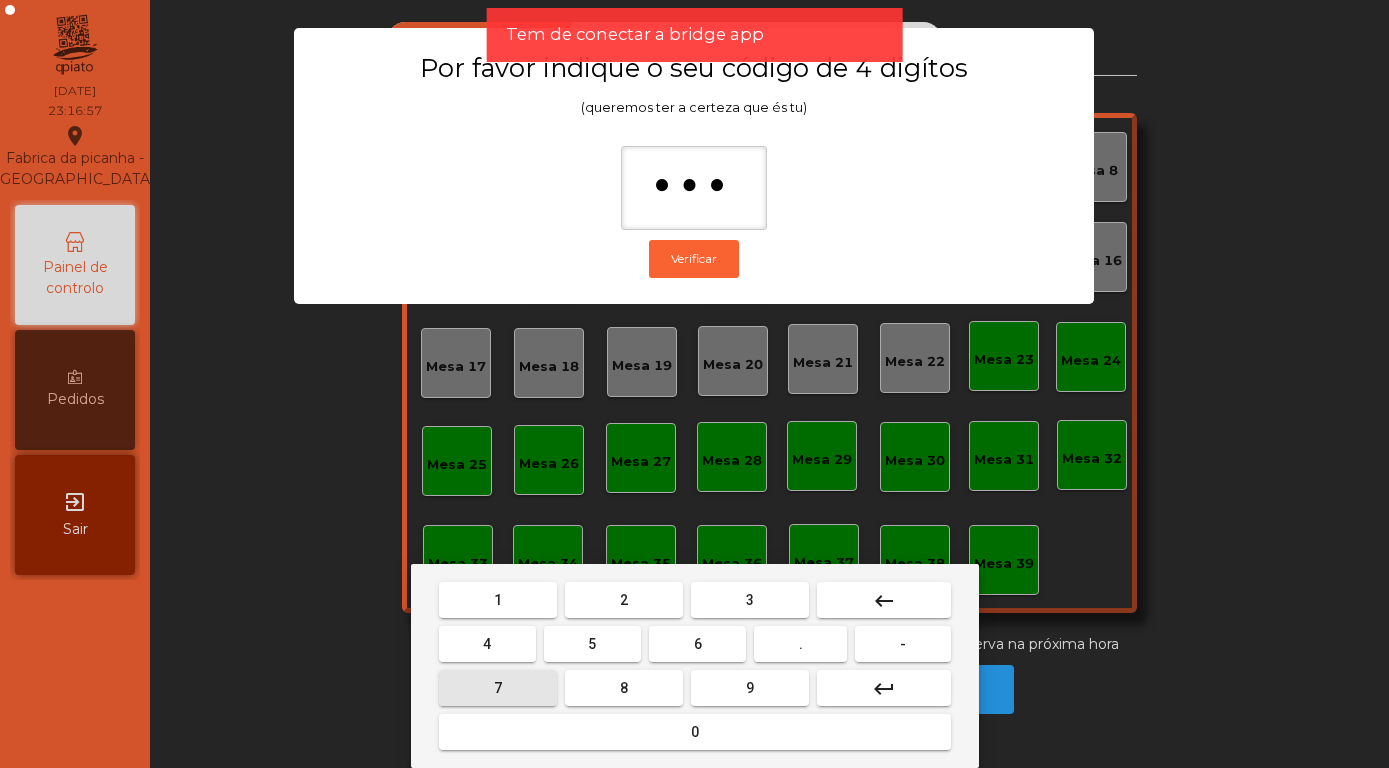 click on "7" at bounding box center [498, 688] 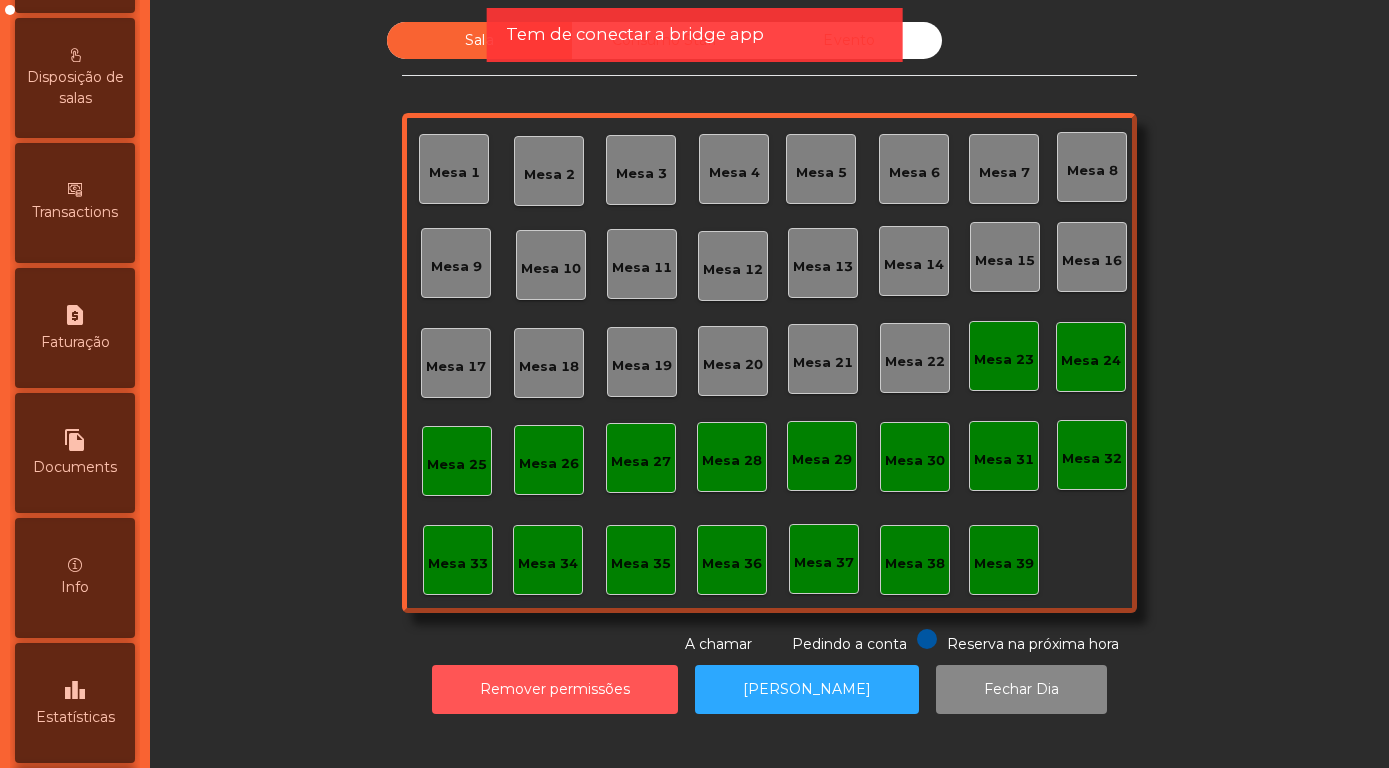 scroll, scrollTop: 948, scrollLeft: 0, axis: vertical 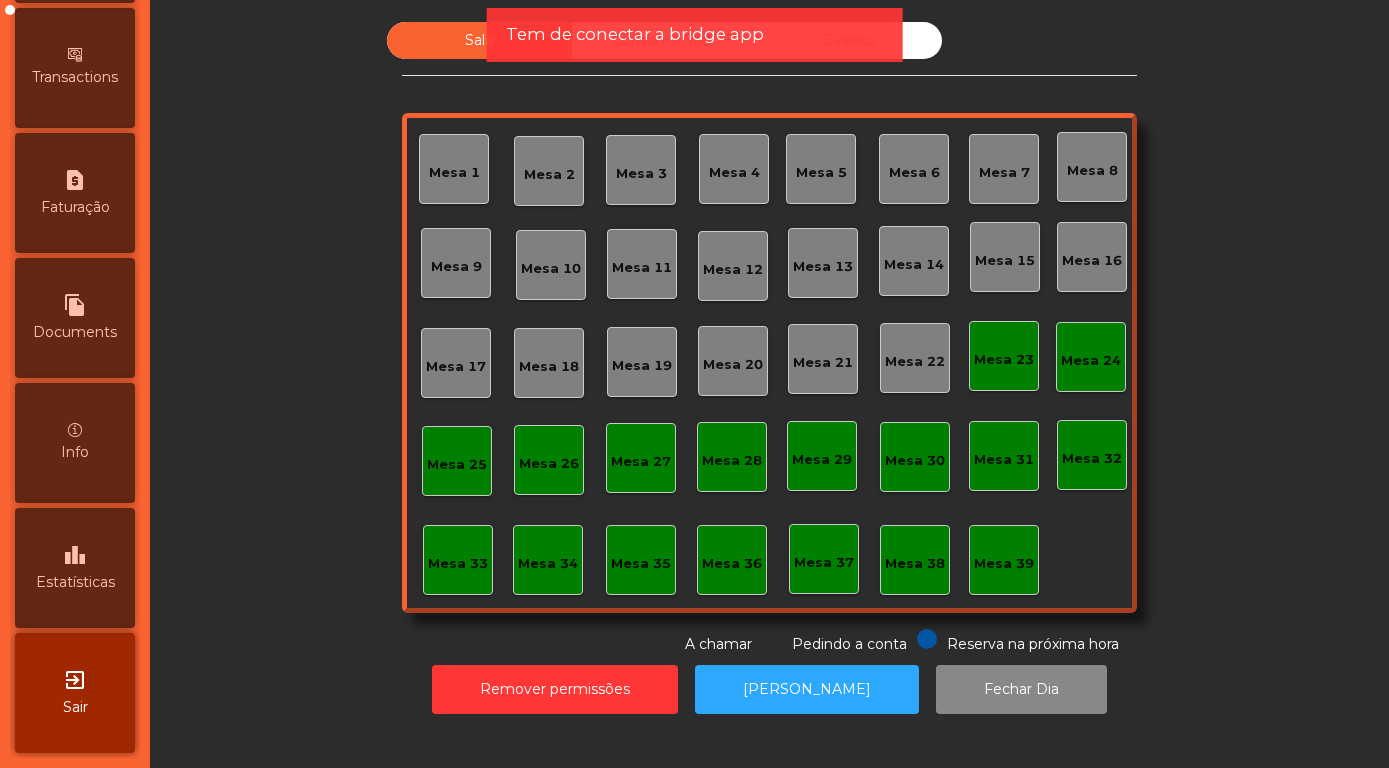 click on "Estatísticas" at bounding box center [75, 582] 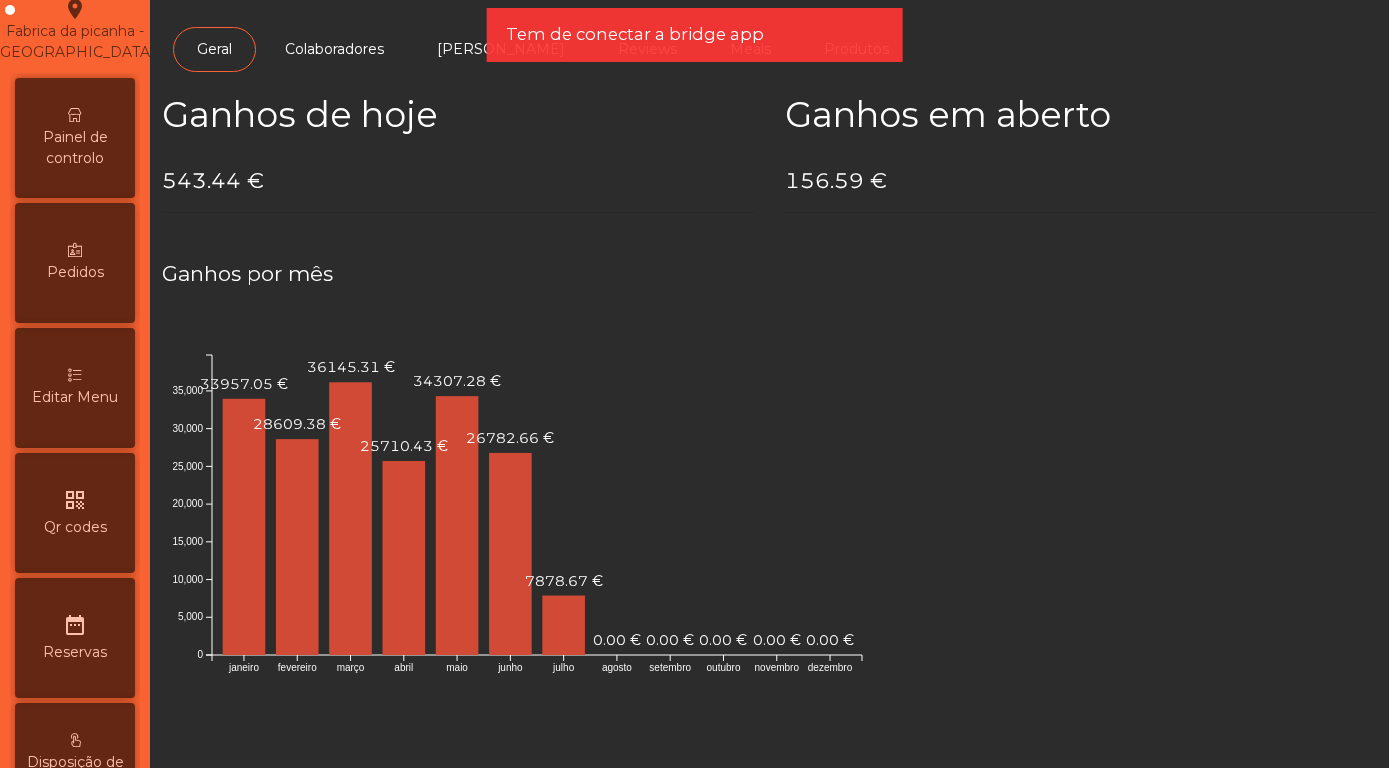 scroll, scrollTop: 0, scrollLeft: 0, axis: both 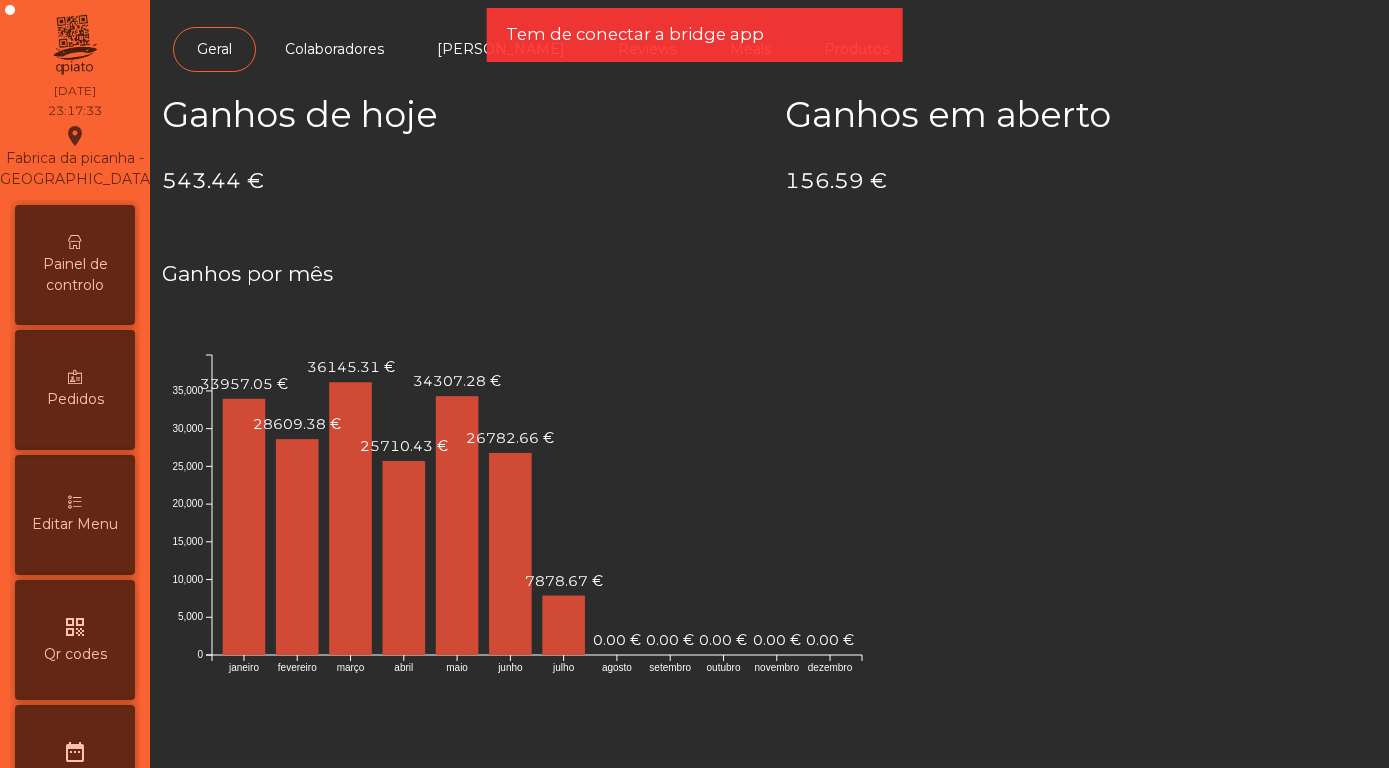 click on "Painel de controlo" at bounding box center (75, 275) 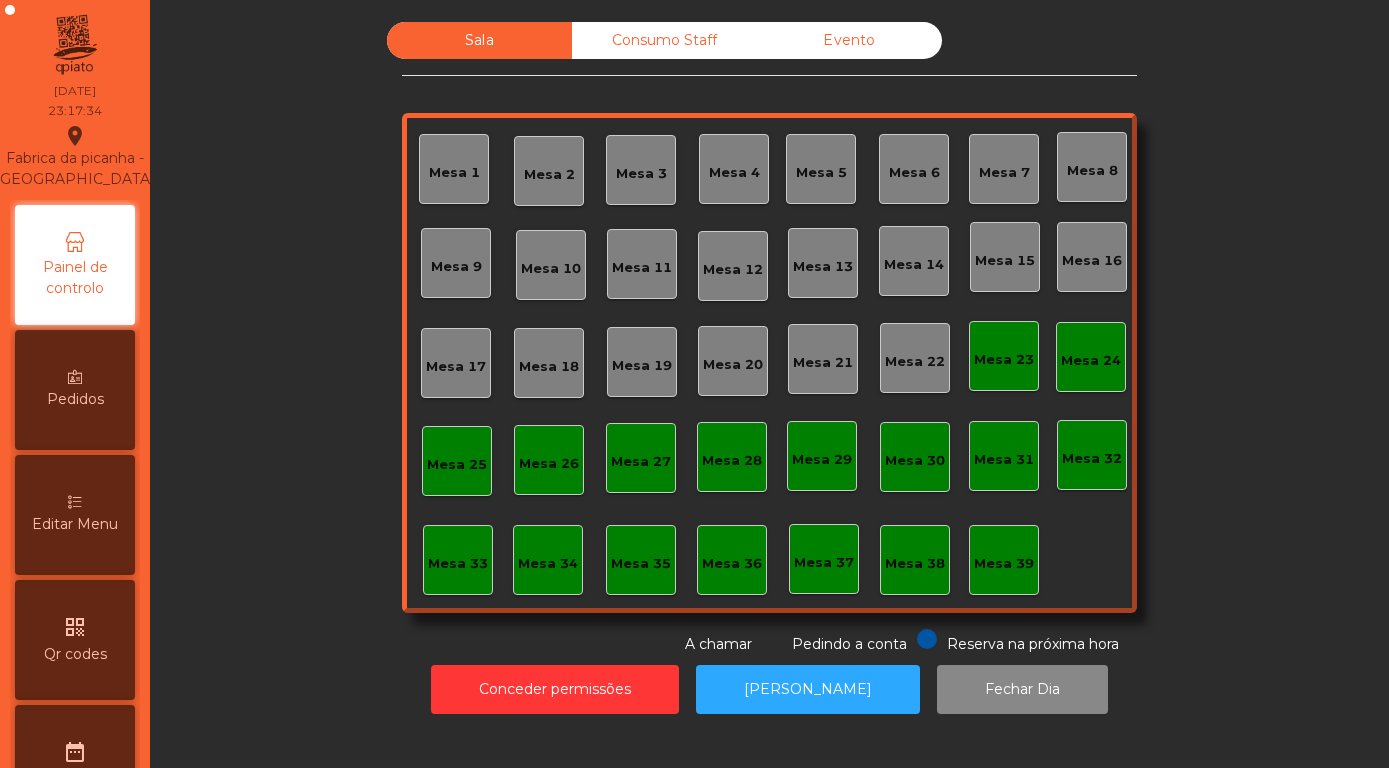click on "Evento" 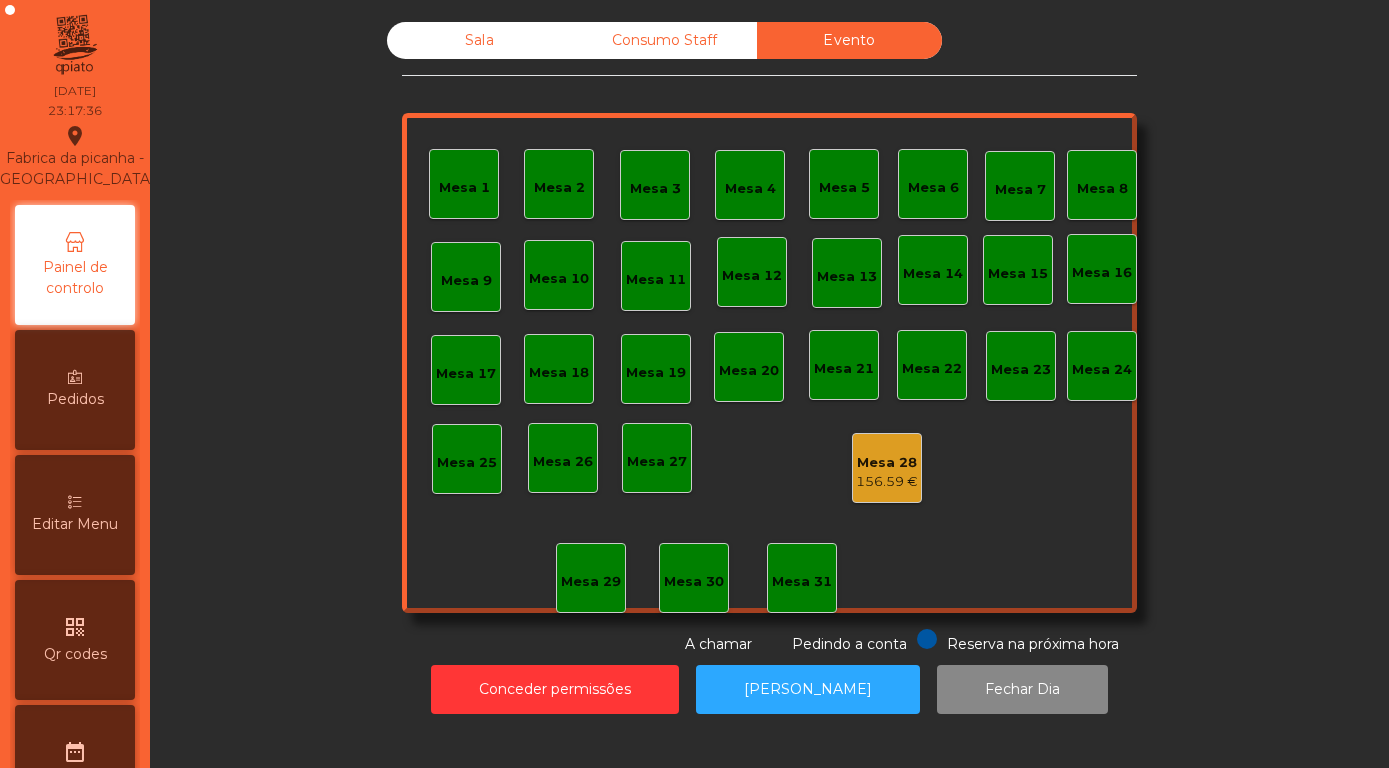 click on "156.59 €" 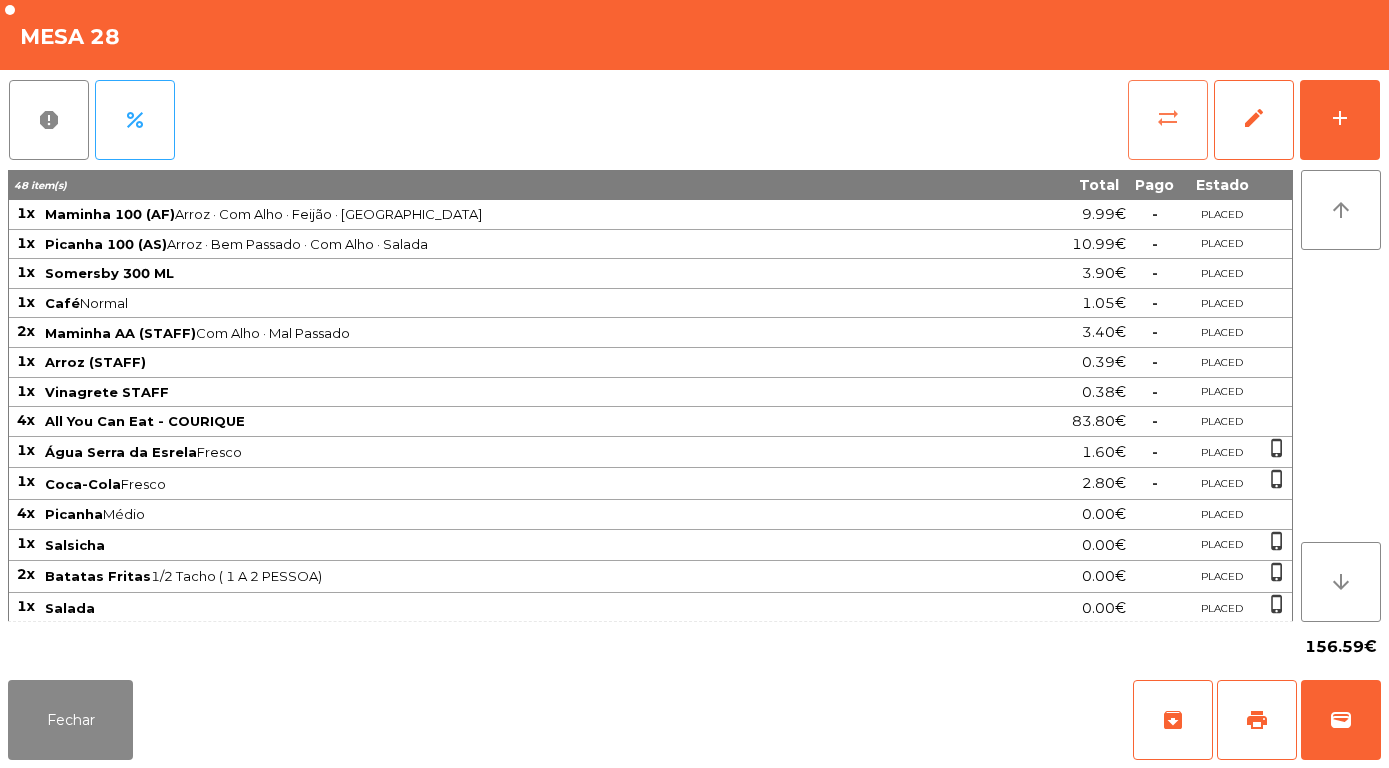 click on "sync_alt" 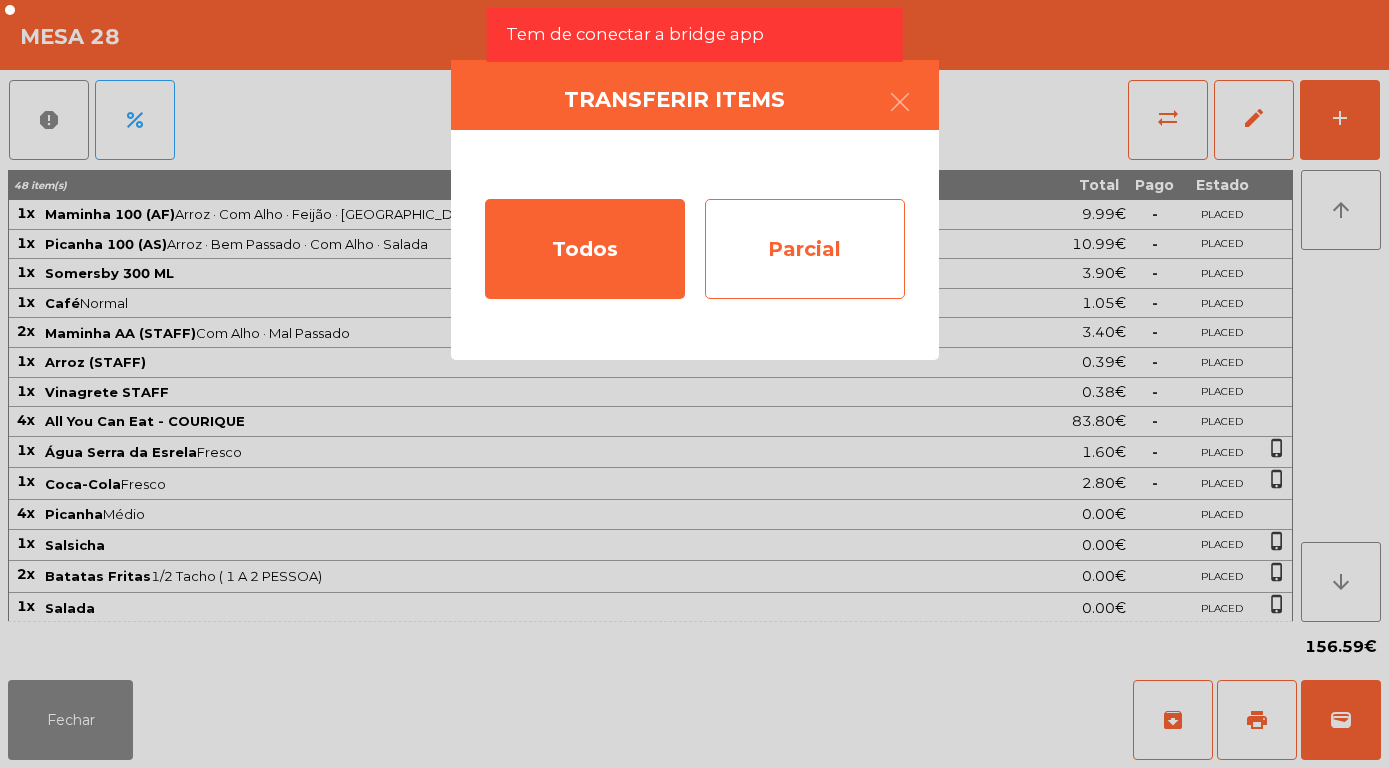 click on "Parcial" 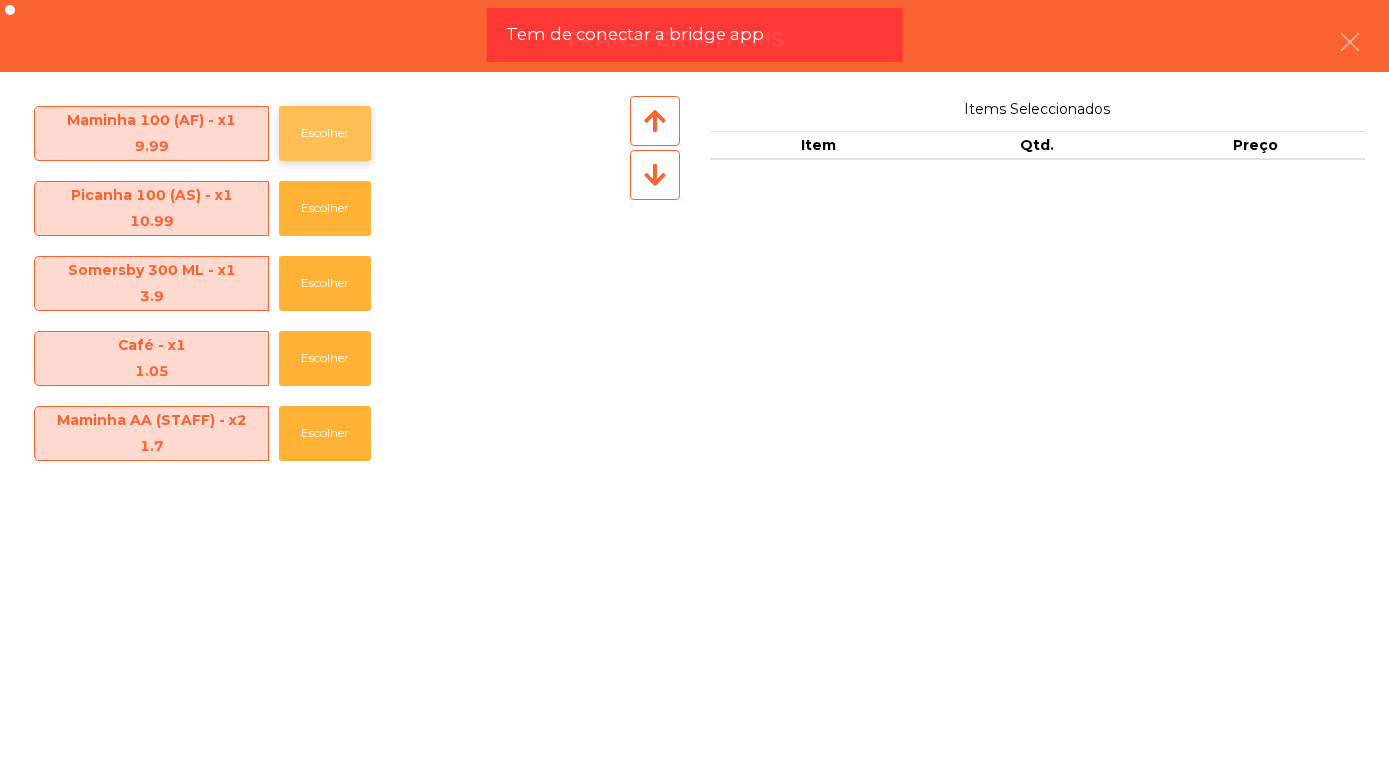 click on "Escolher" 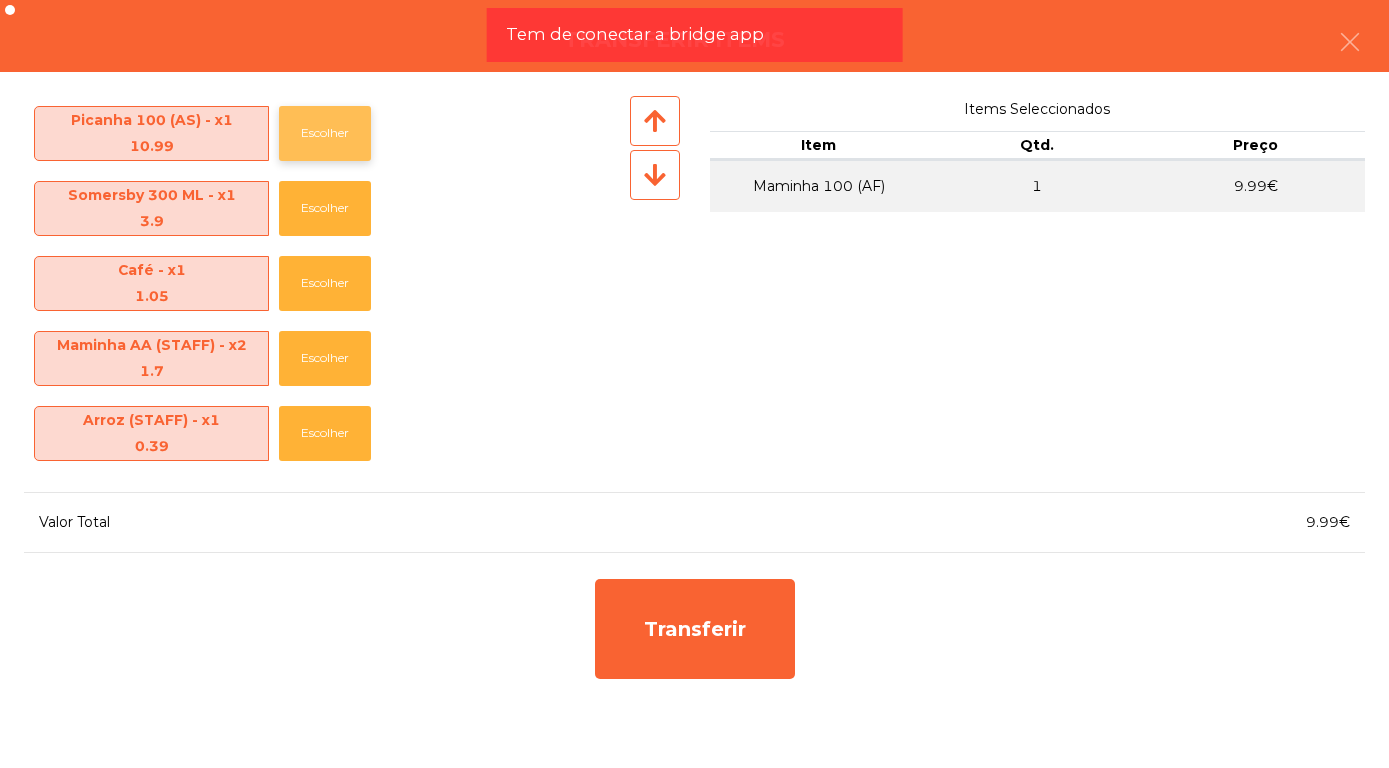 click on "Escolher" 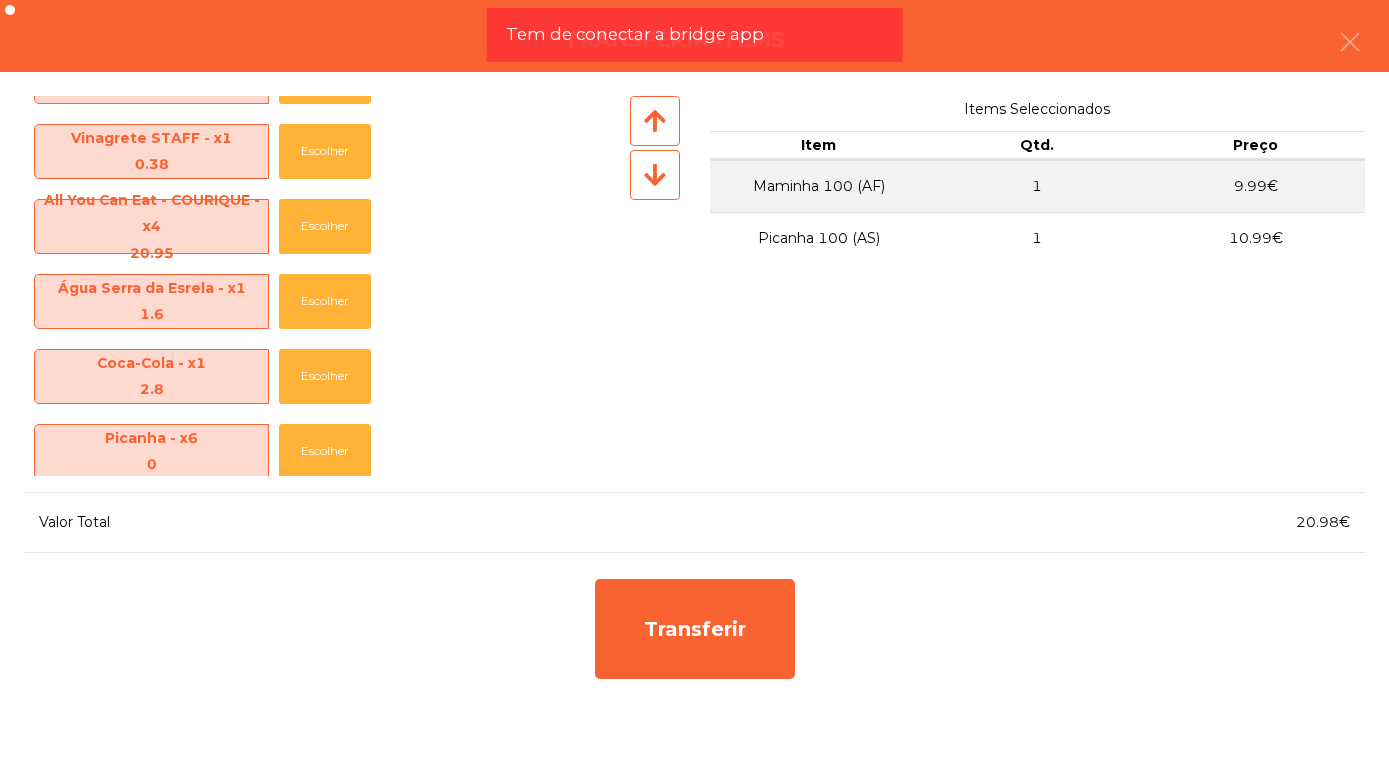 scroll, scrollTop: 283, scrollLeft: 0, axis: vertical 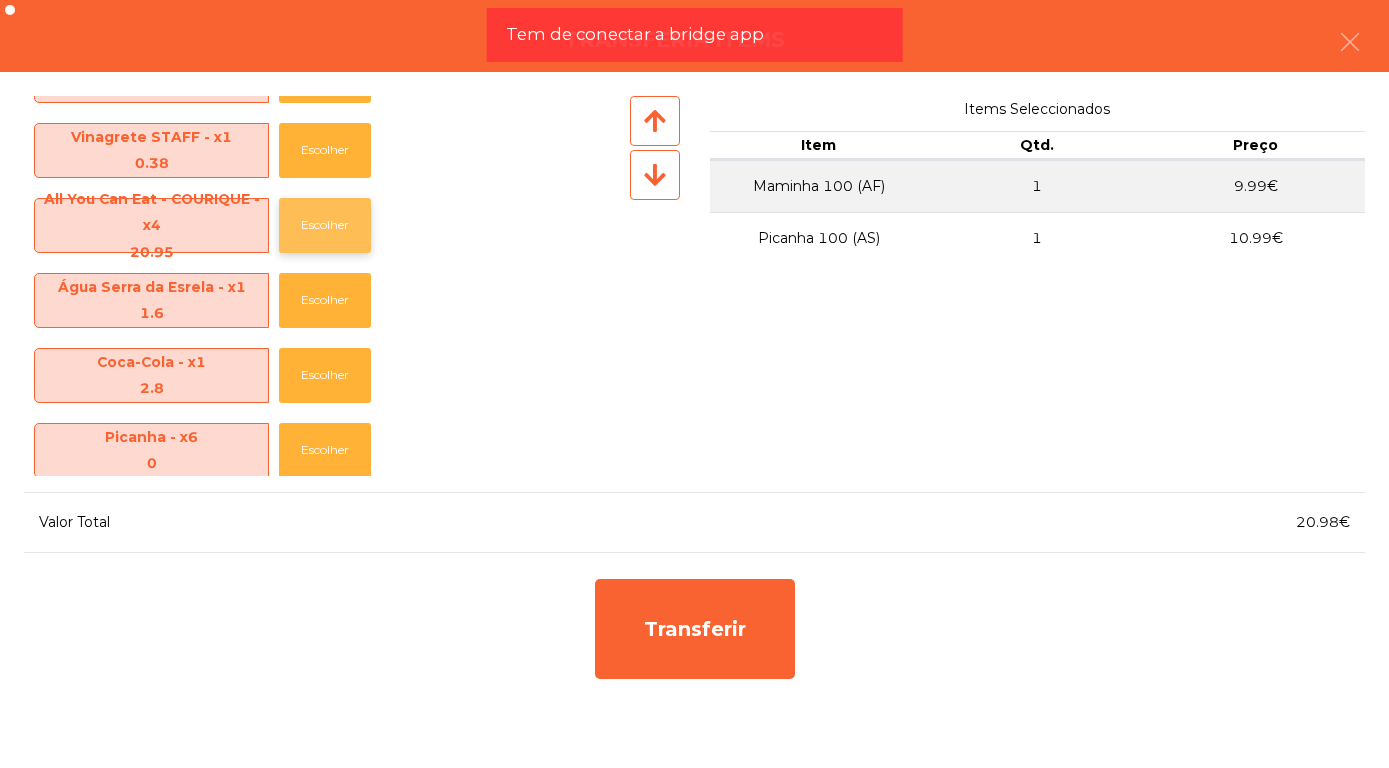 click on "Escolher" 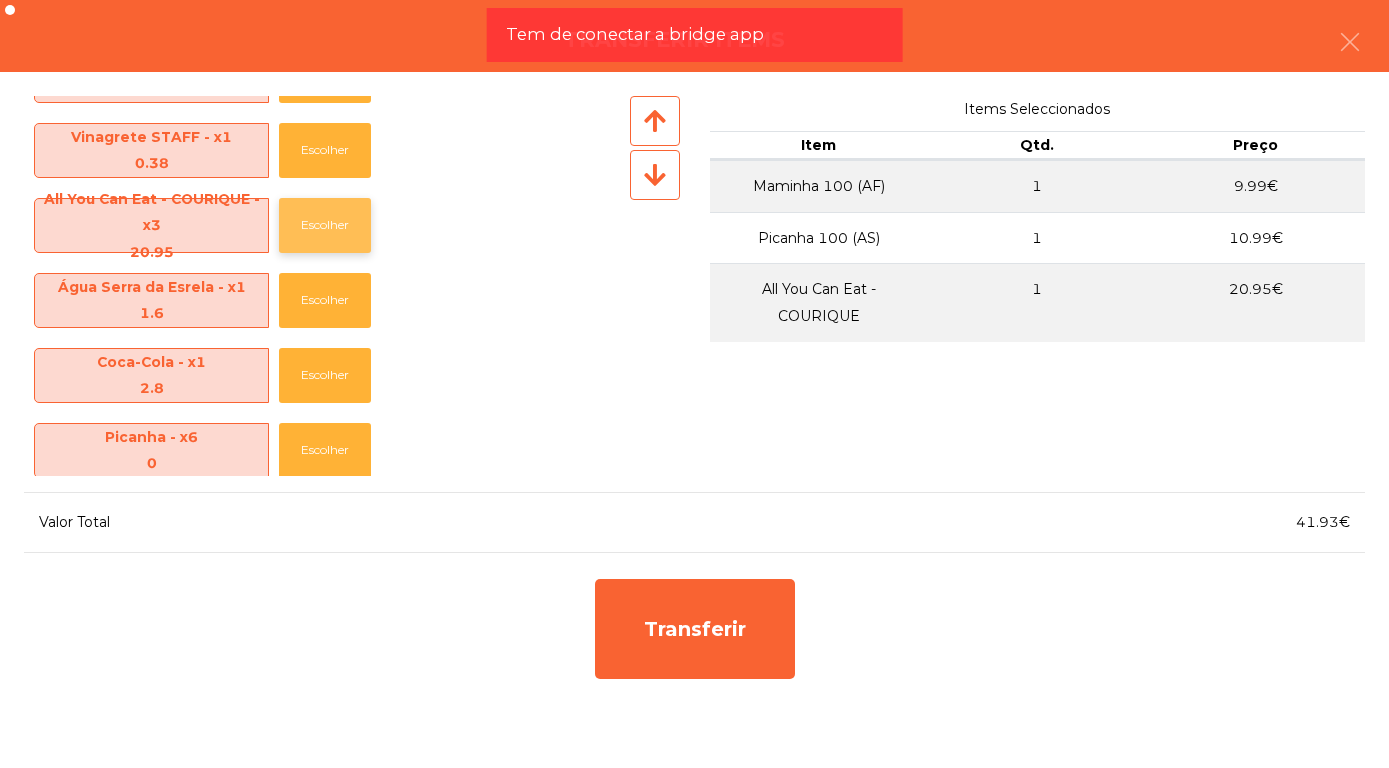 click on "Escolher" 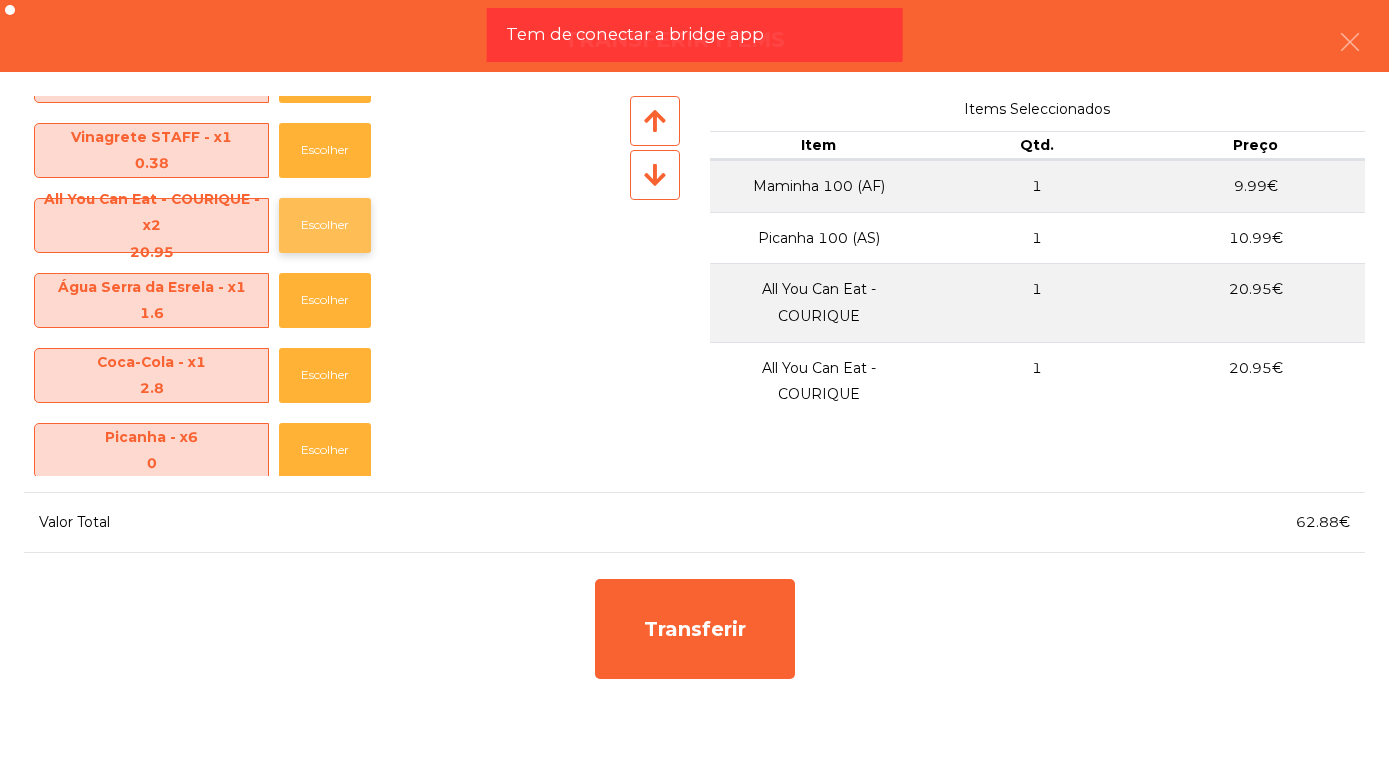 click on "Escolher" 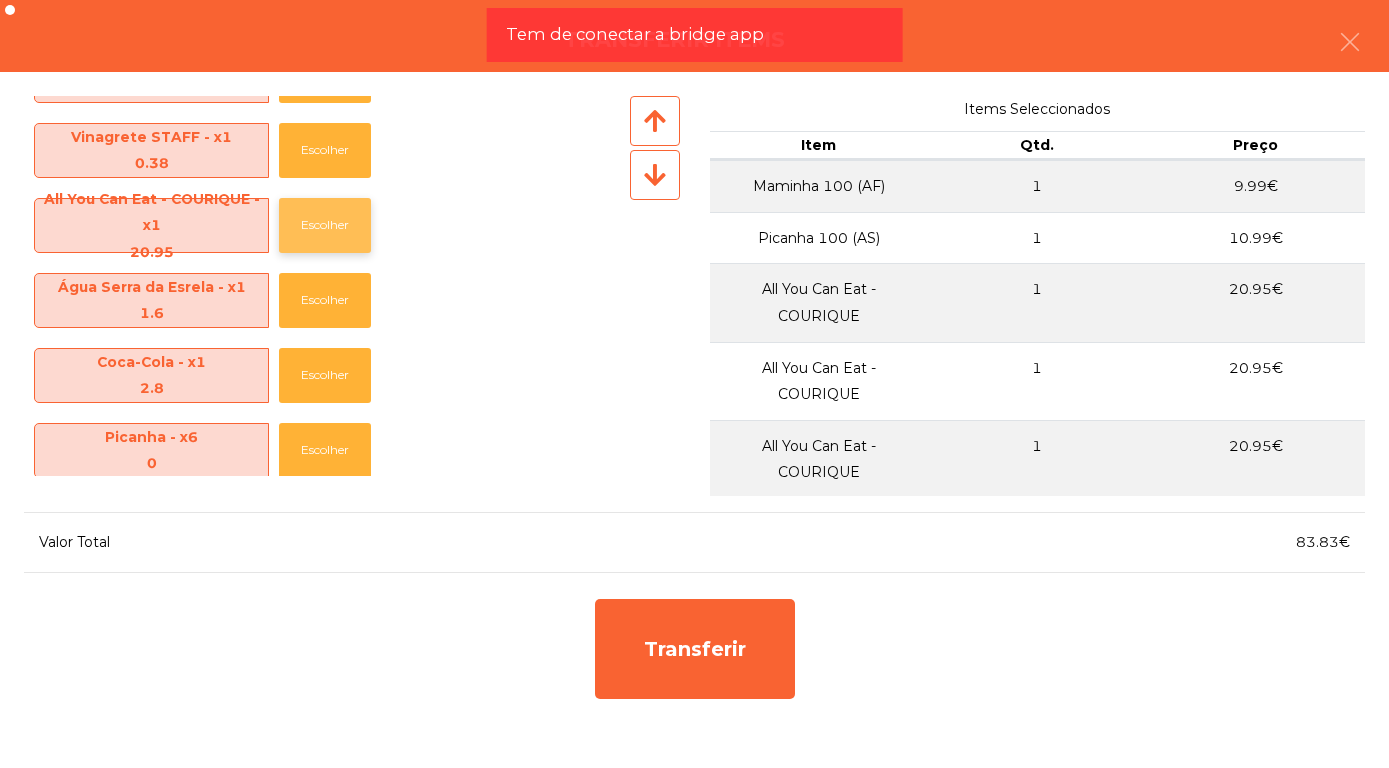 click on "Escolher" 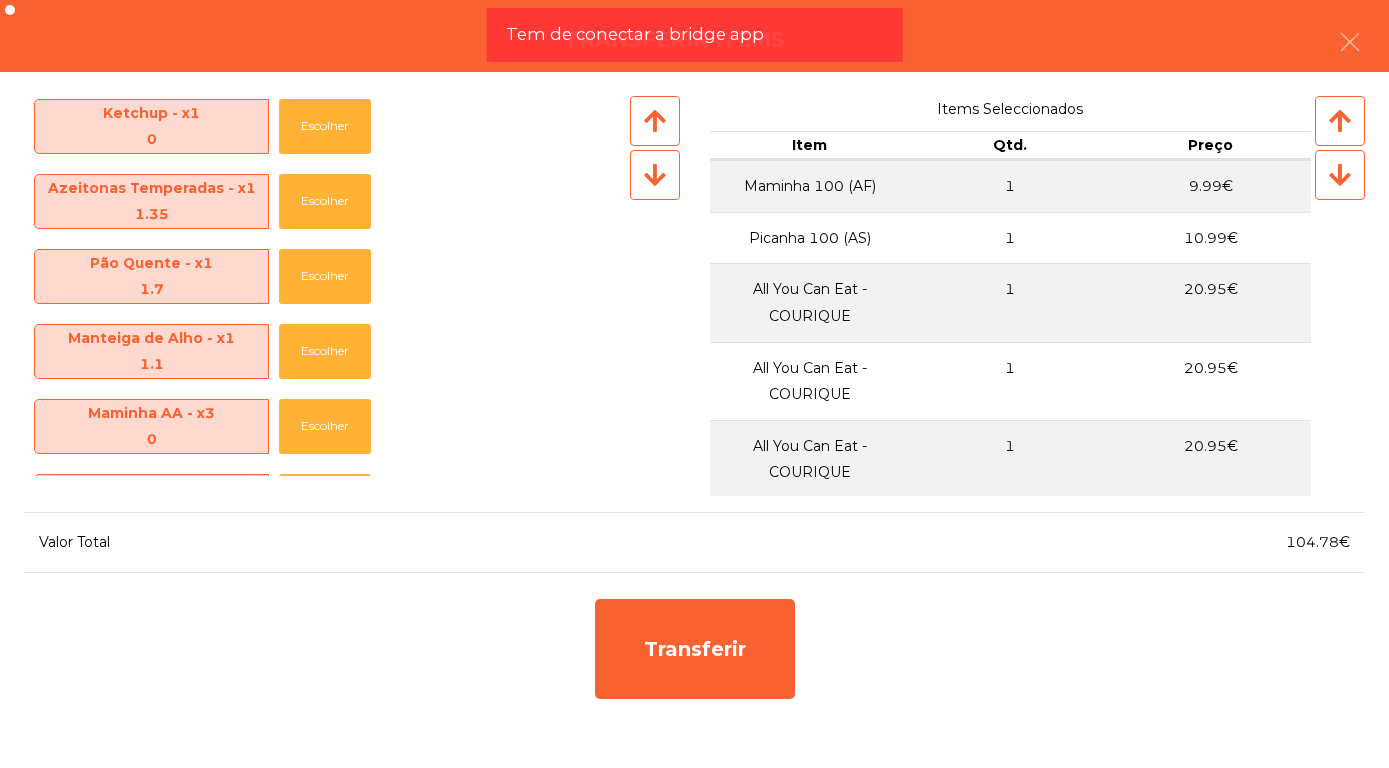scroll, scrollTop: 1057, scrollLeft: 0, axis: vertical 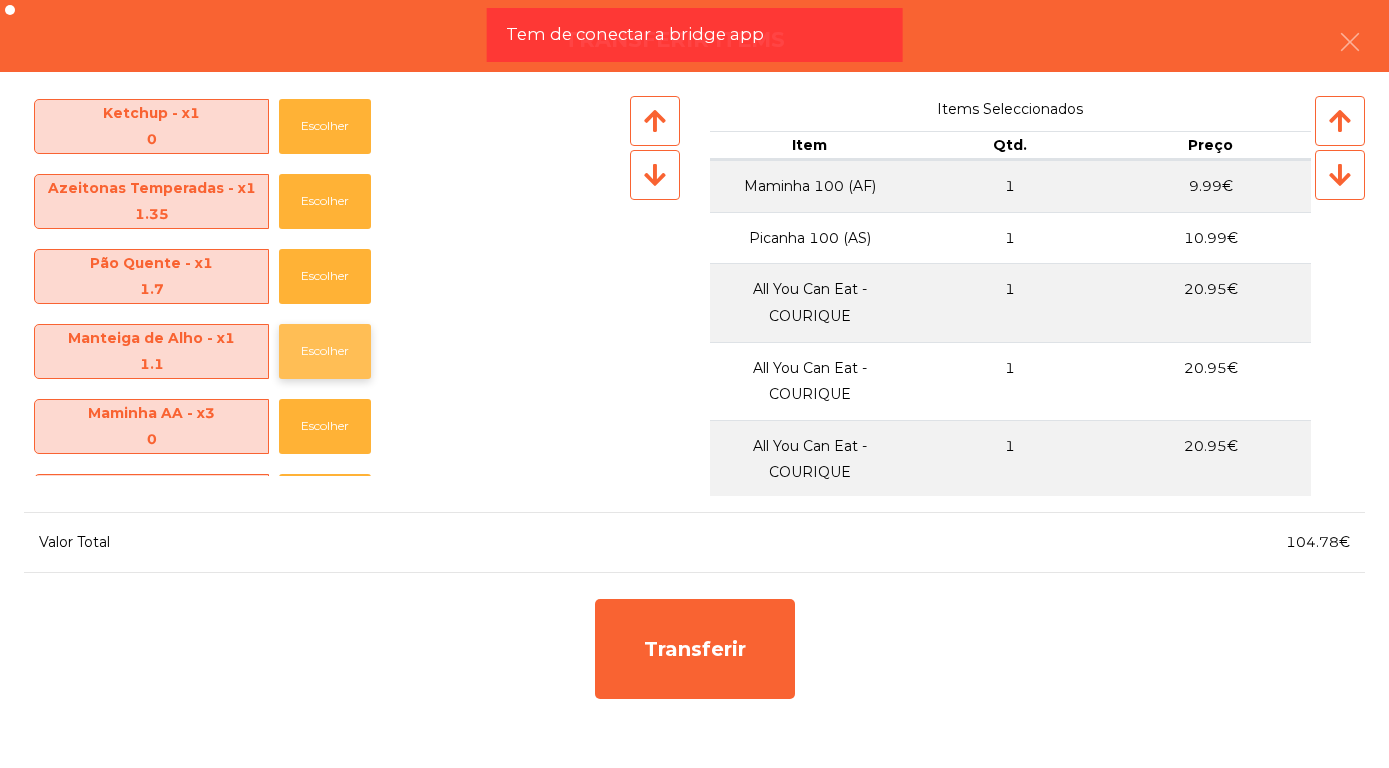 click on "Escolher" 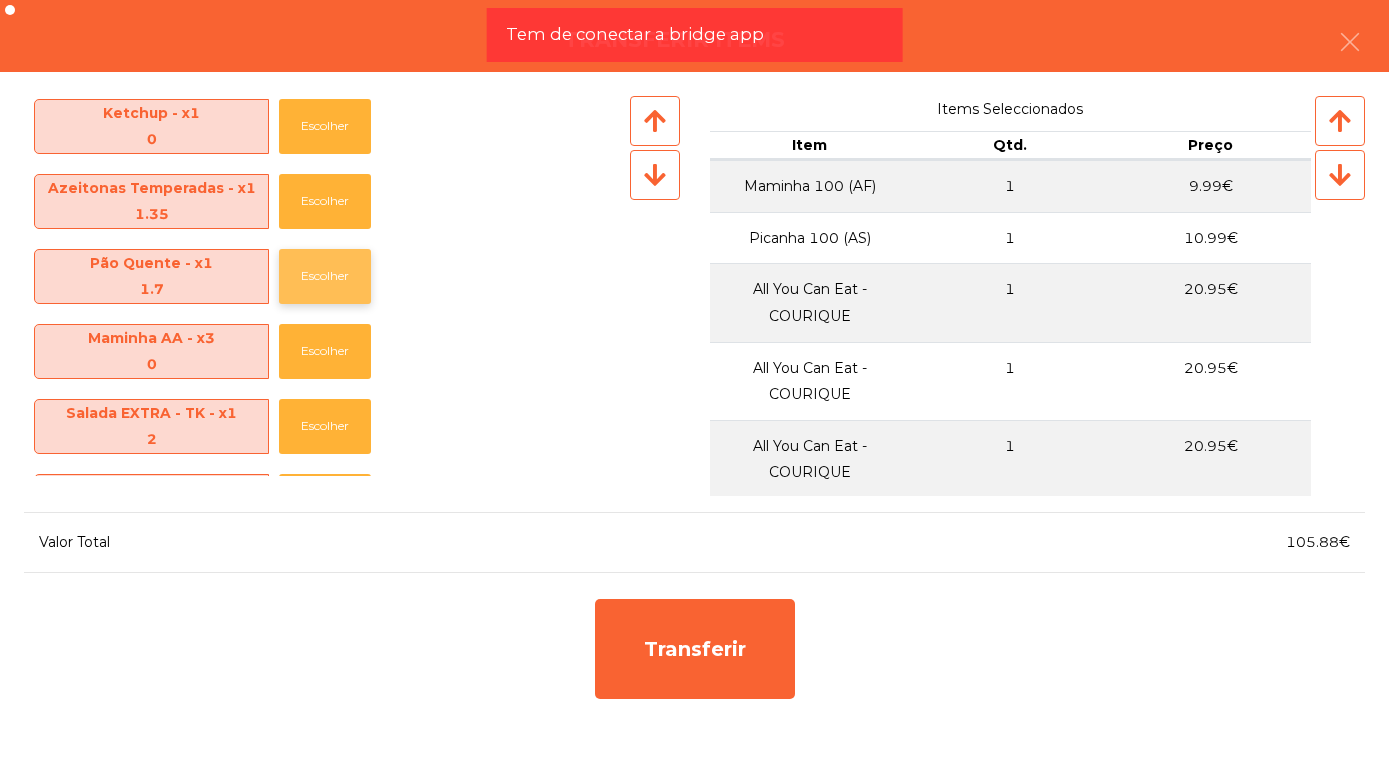 click on "Escolher" 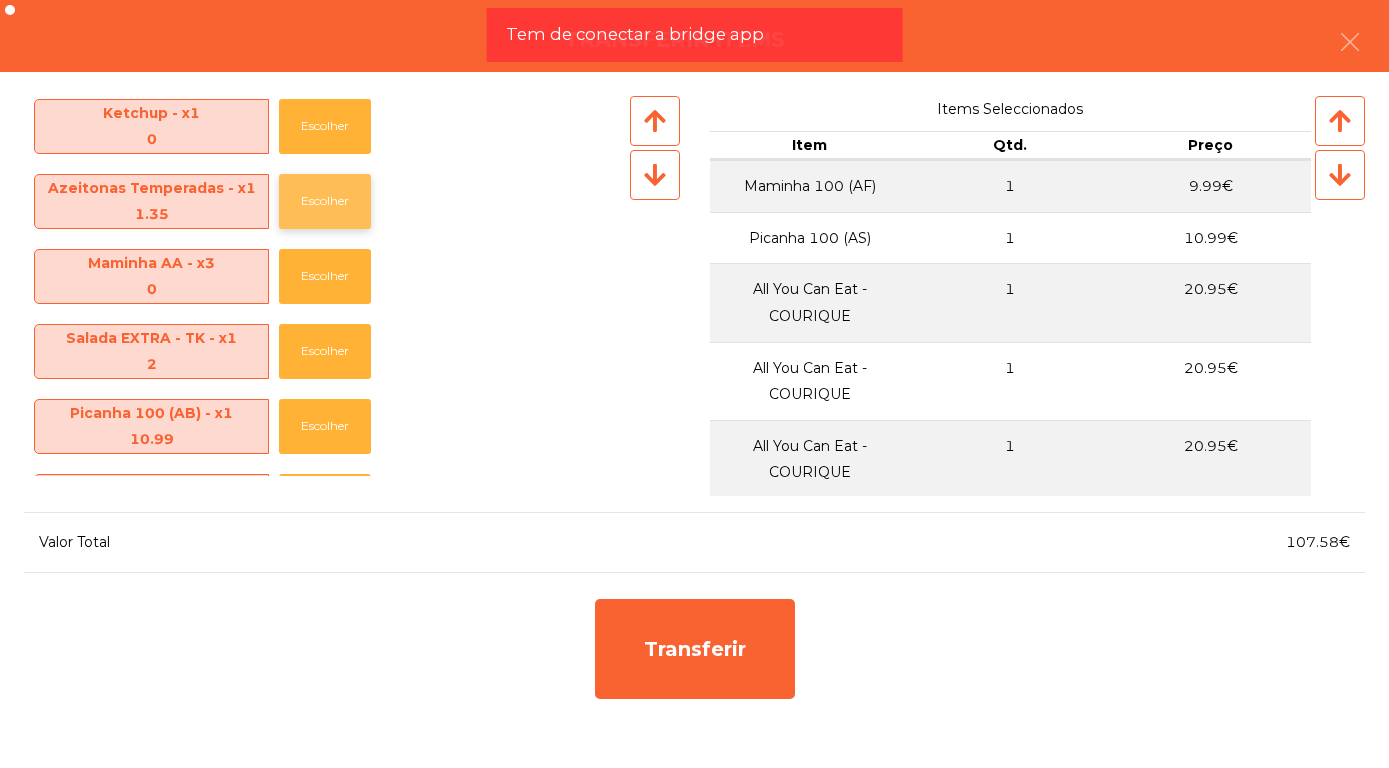click on "Escolher" 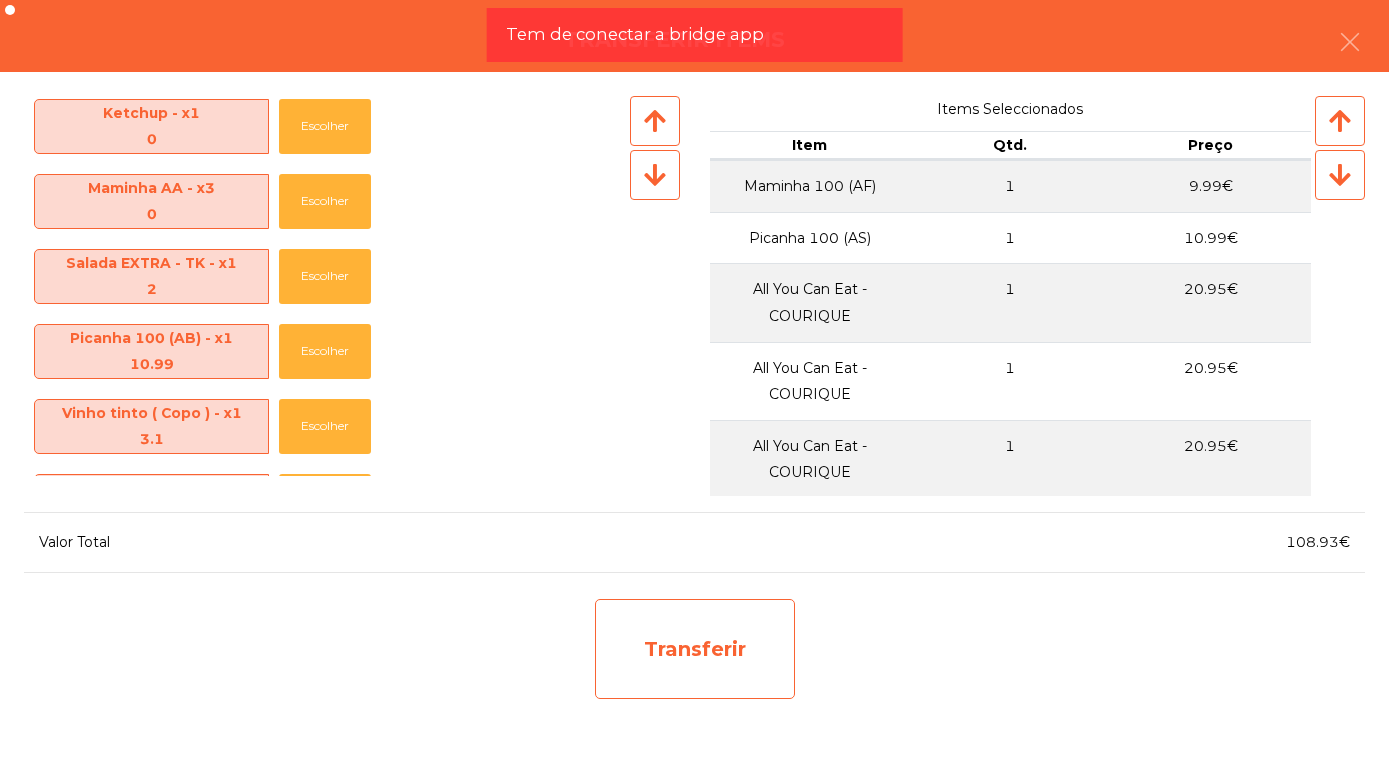 click on "Transferir" 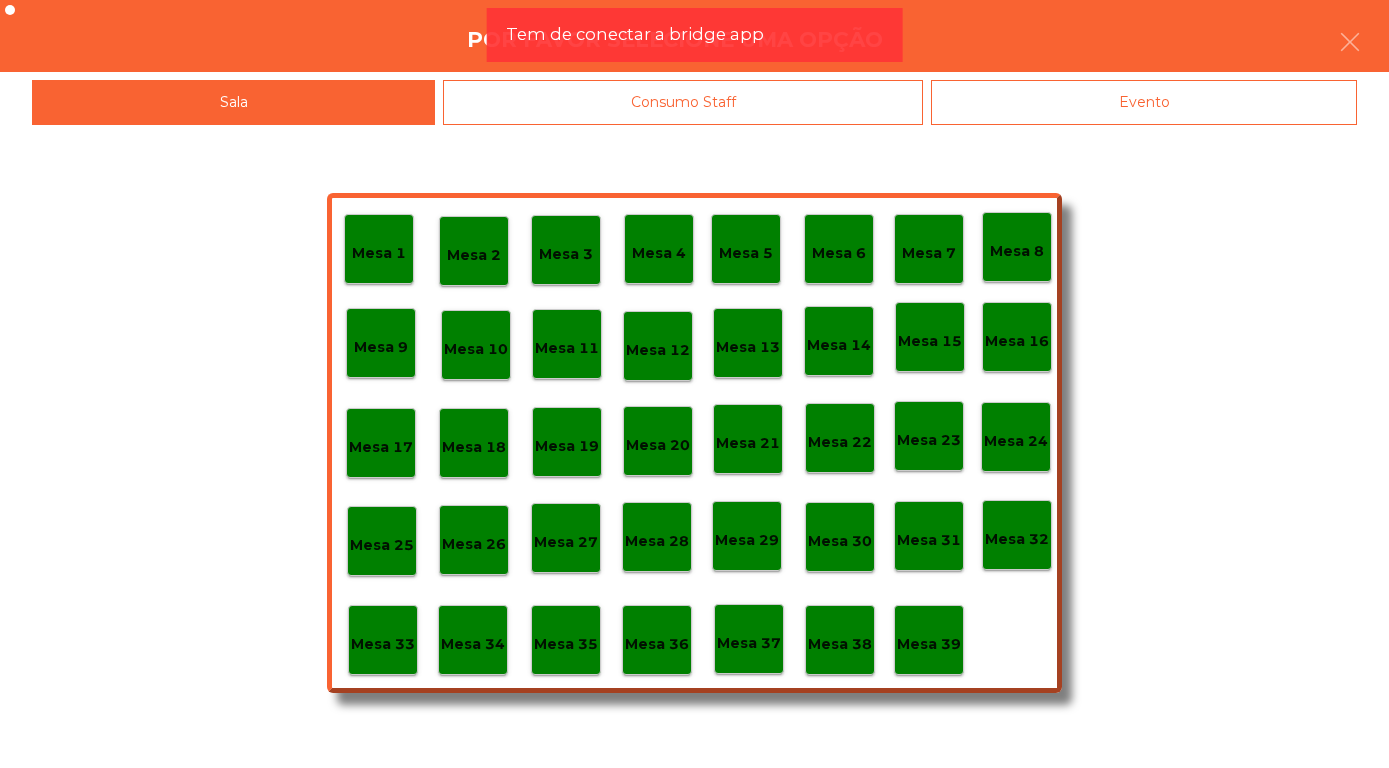 click on "Mesa 30" 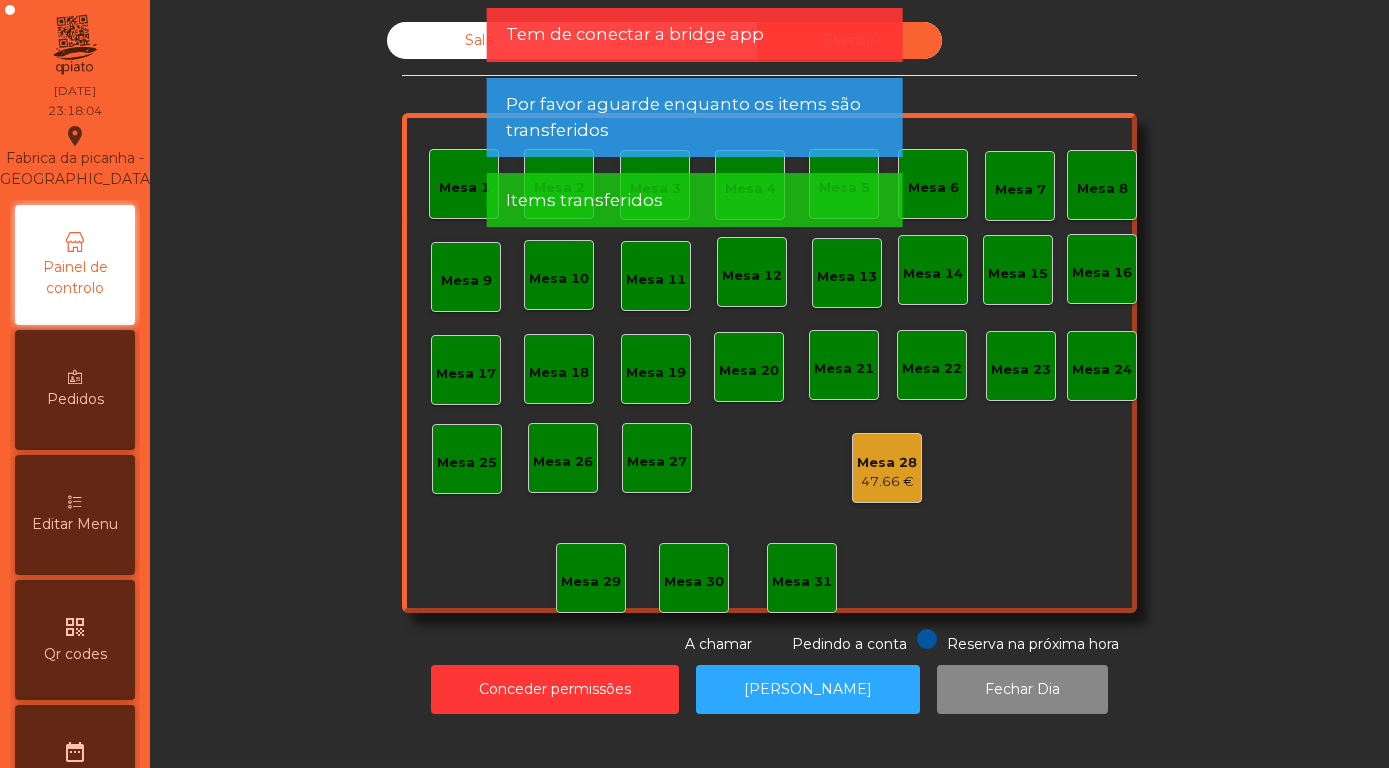 click on "Sala" 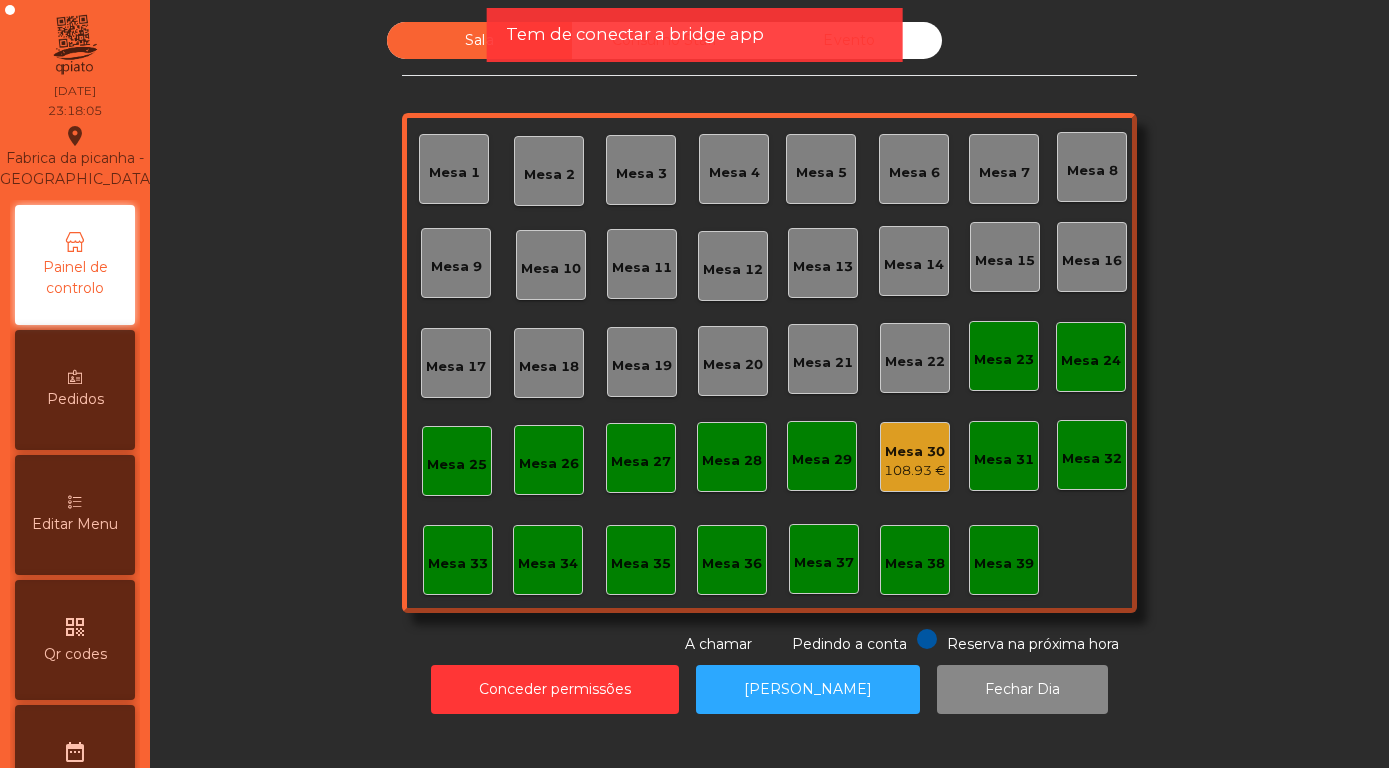 click on "Mesa 30   108.93 €" 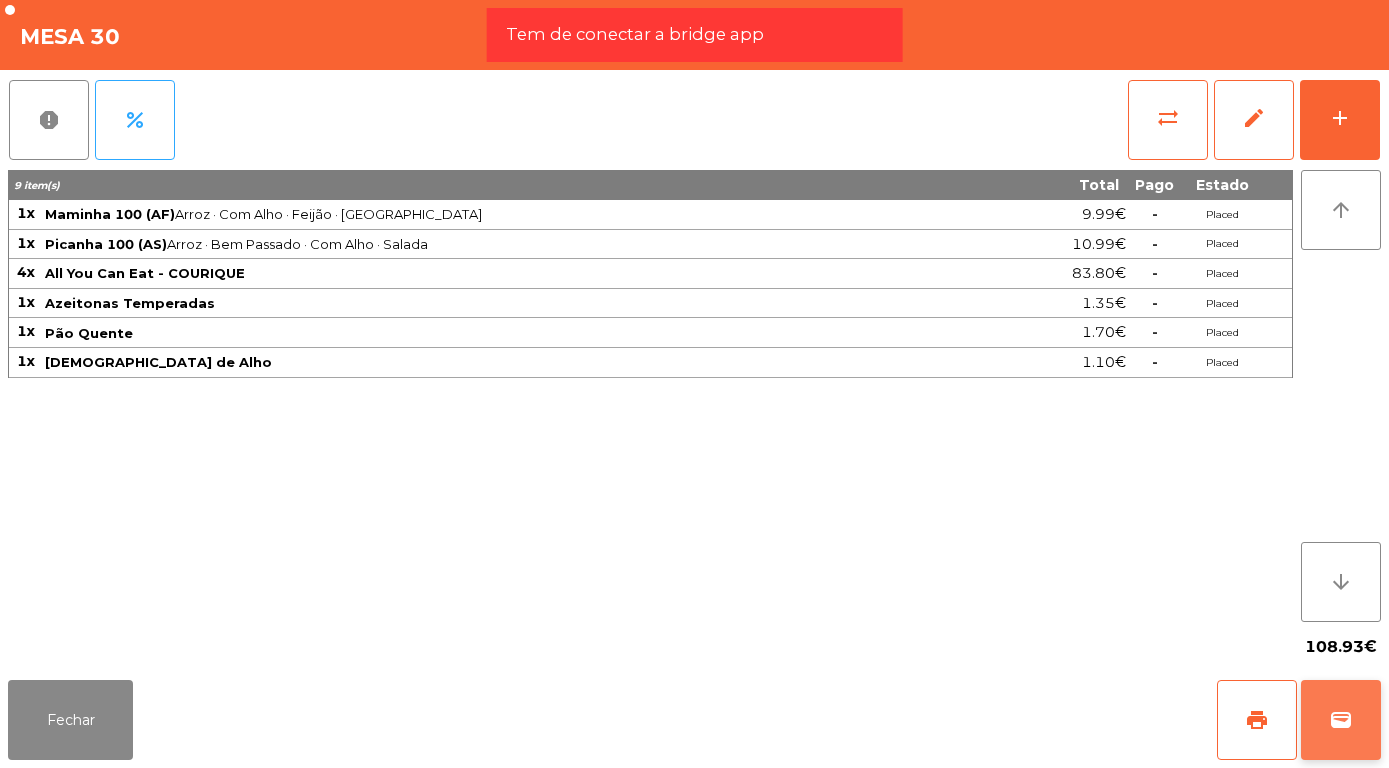 click on "wallet" 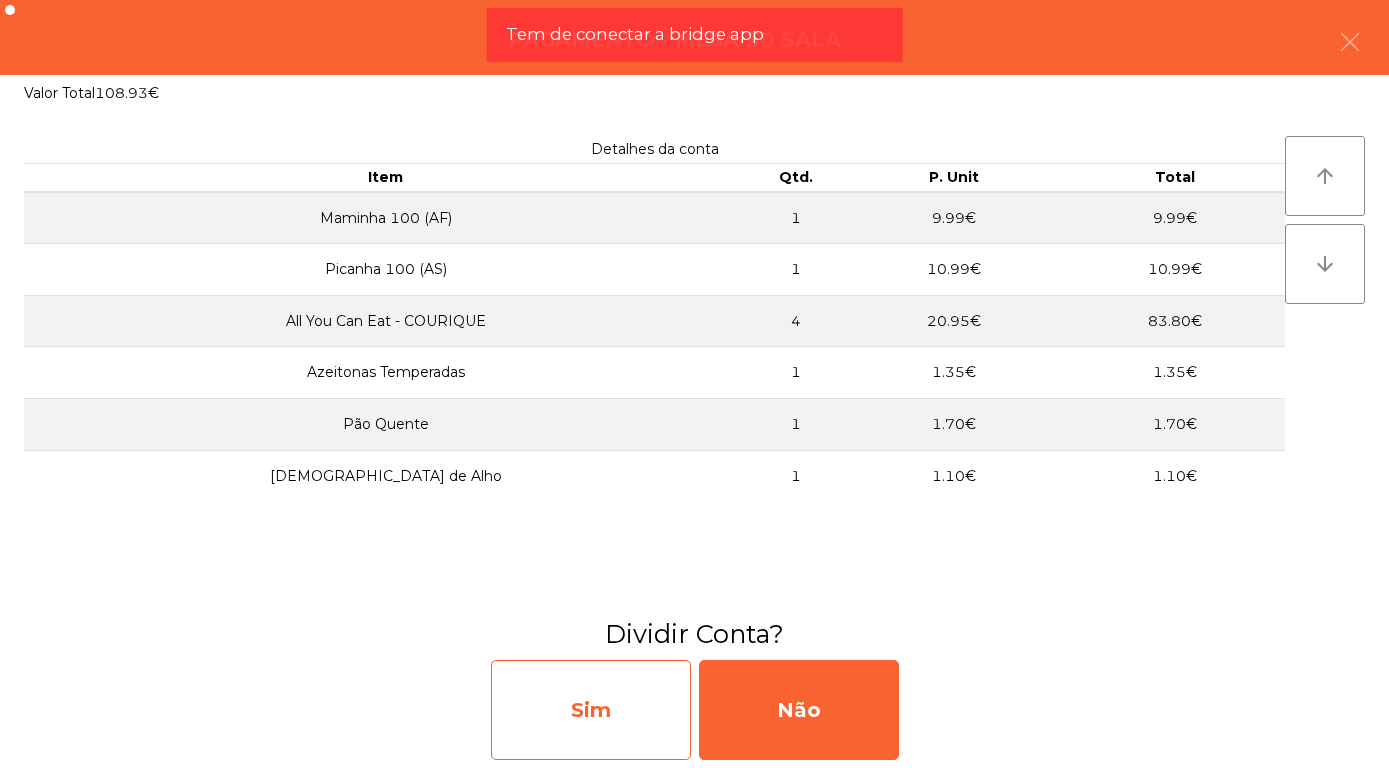 click on "Sim" 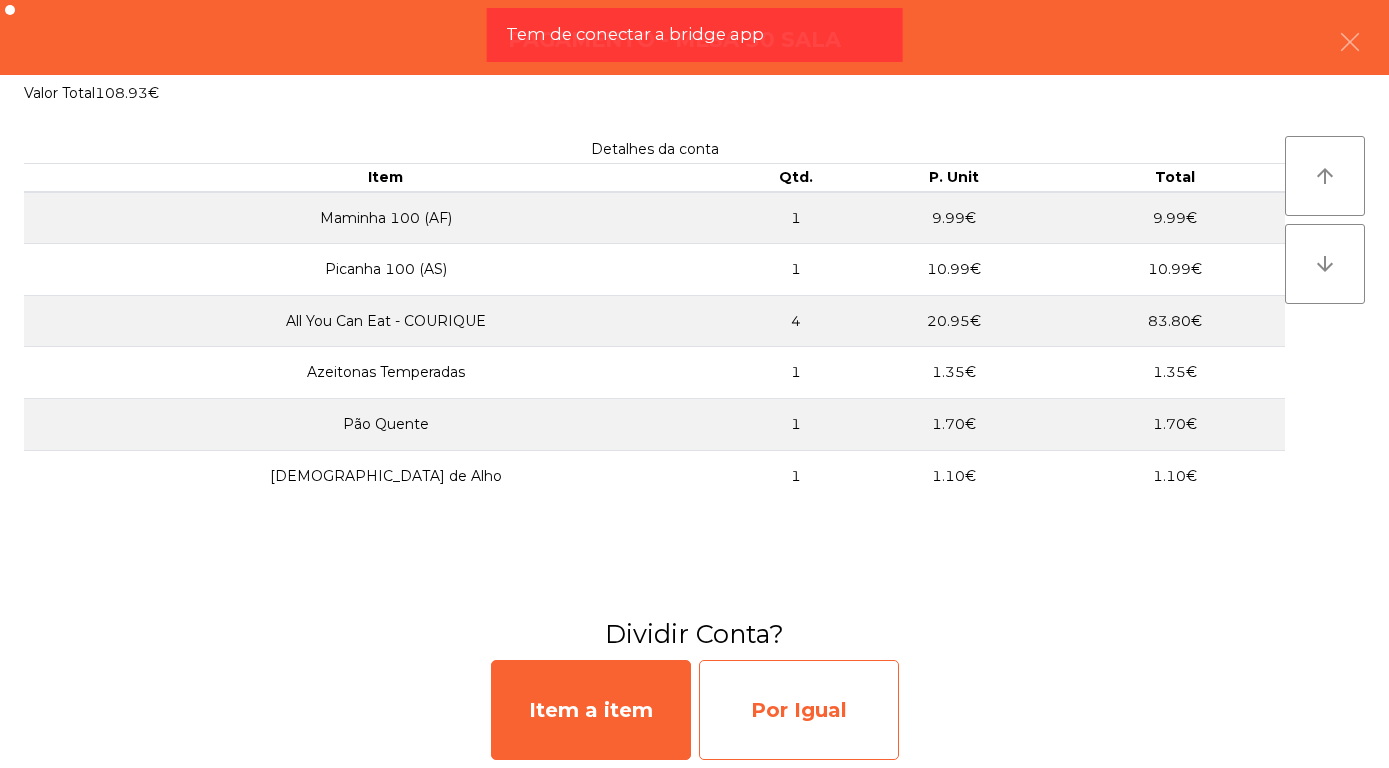 click on "Por Igual" 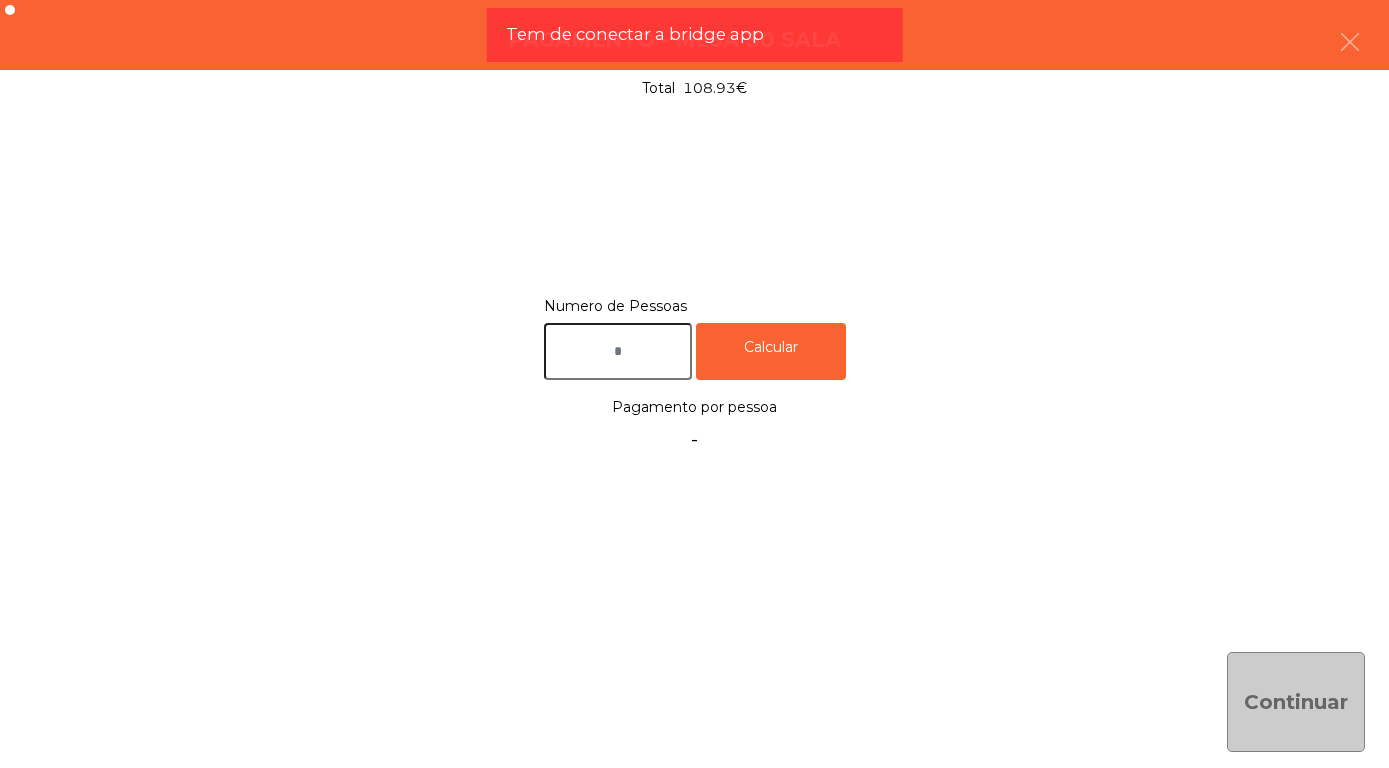 click 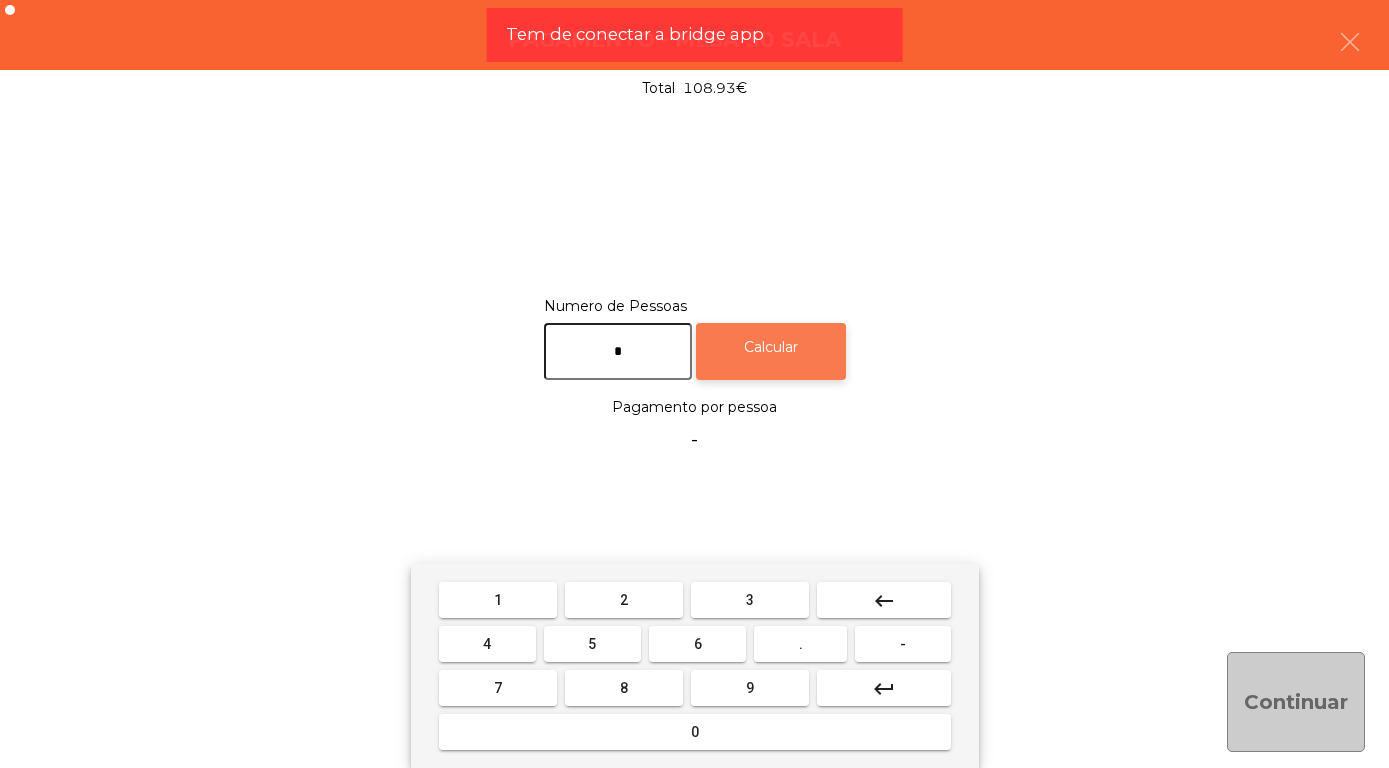 type on "*" 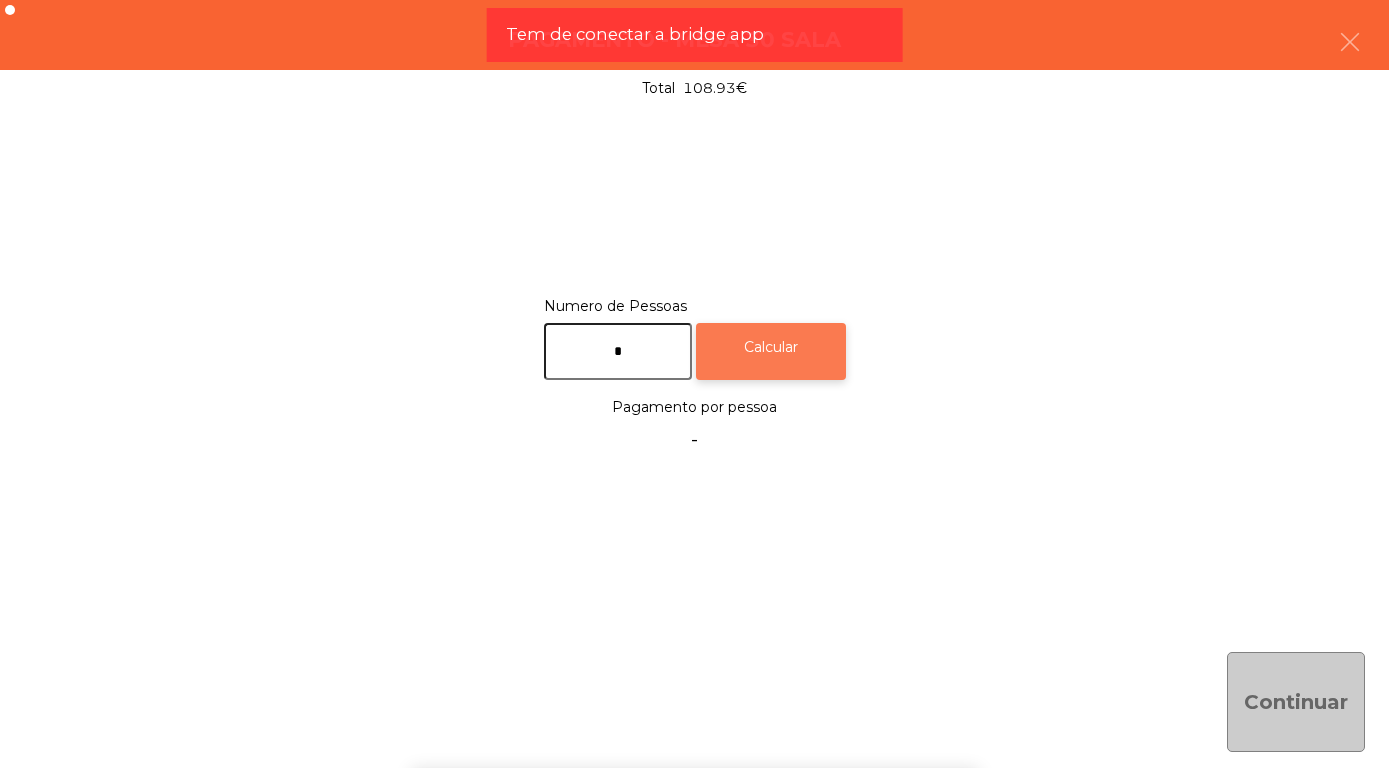 click on "Calcular" 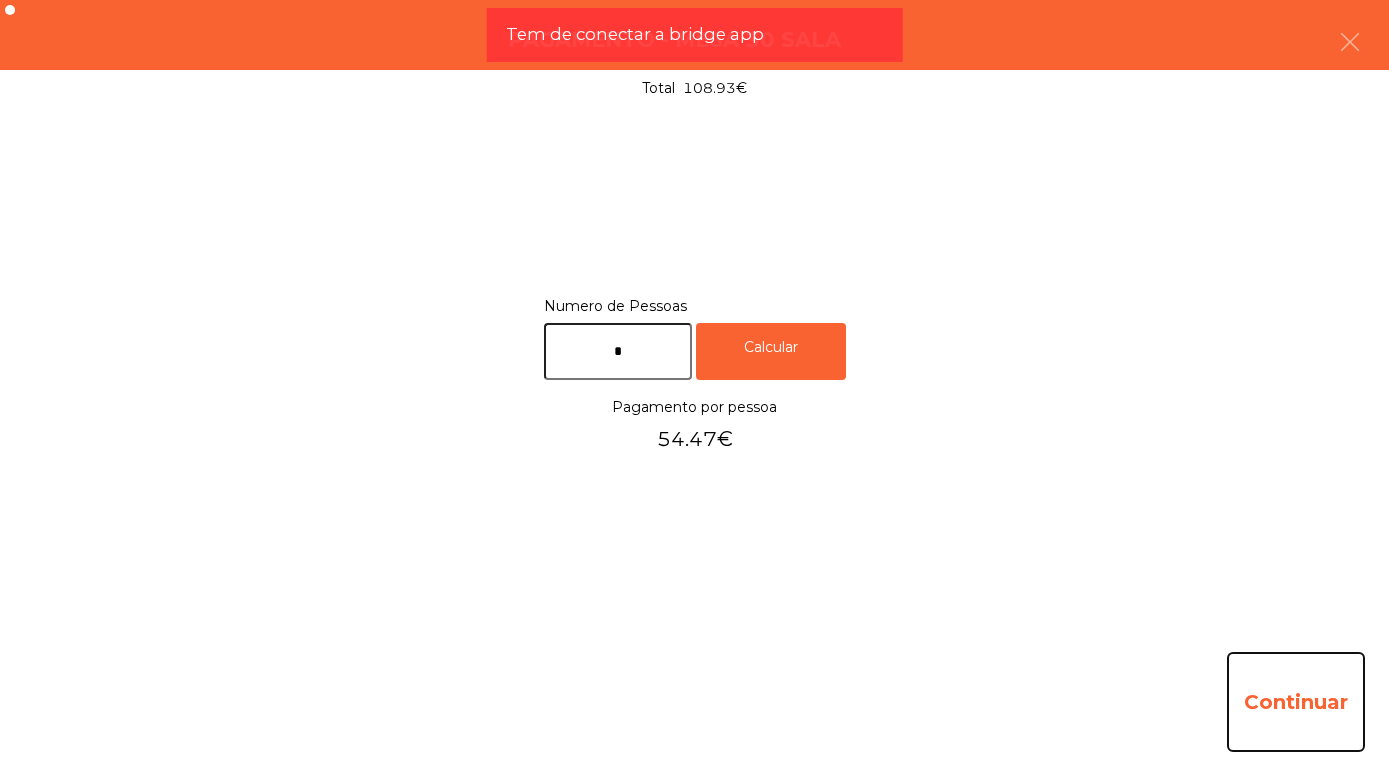 click on "Continuar" 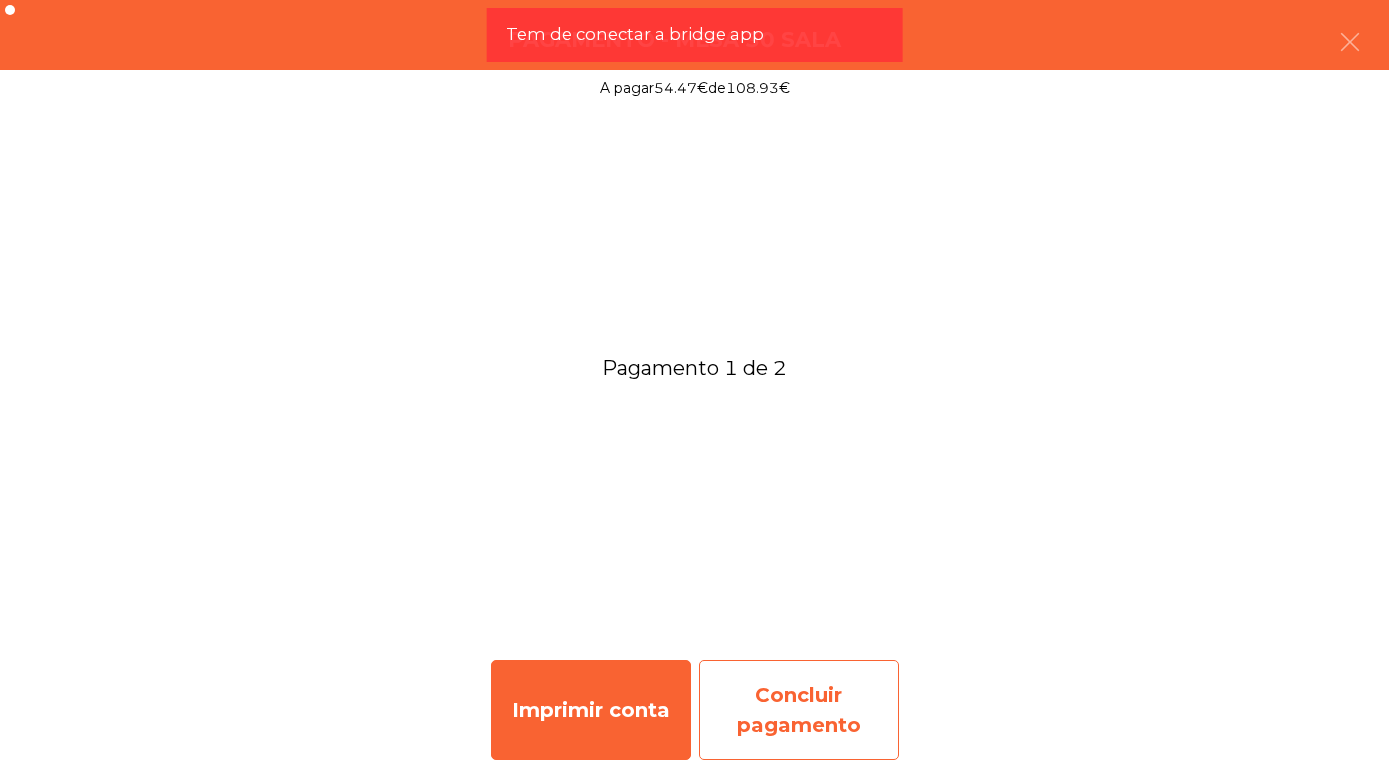 click on "Concluir pagamento" 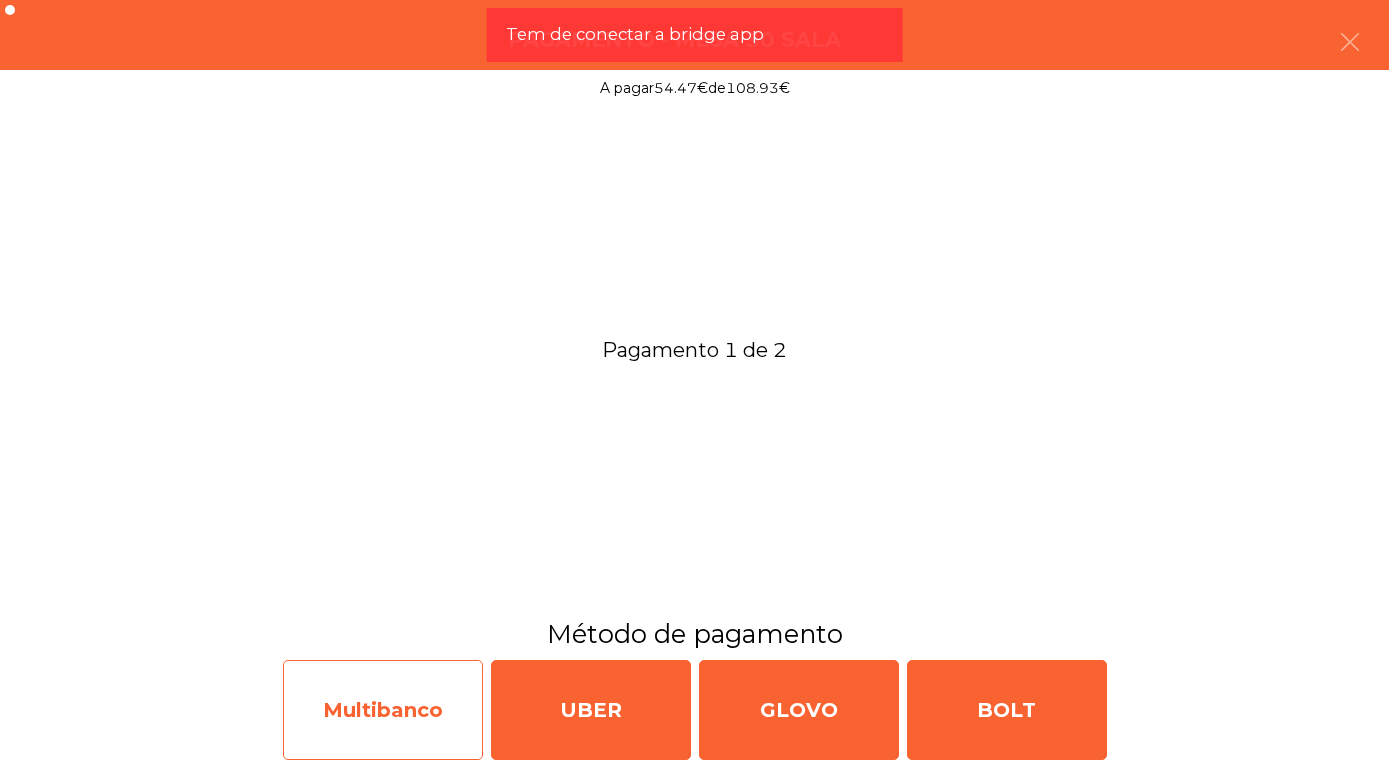 click on "Multibanco" 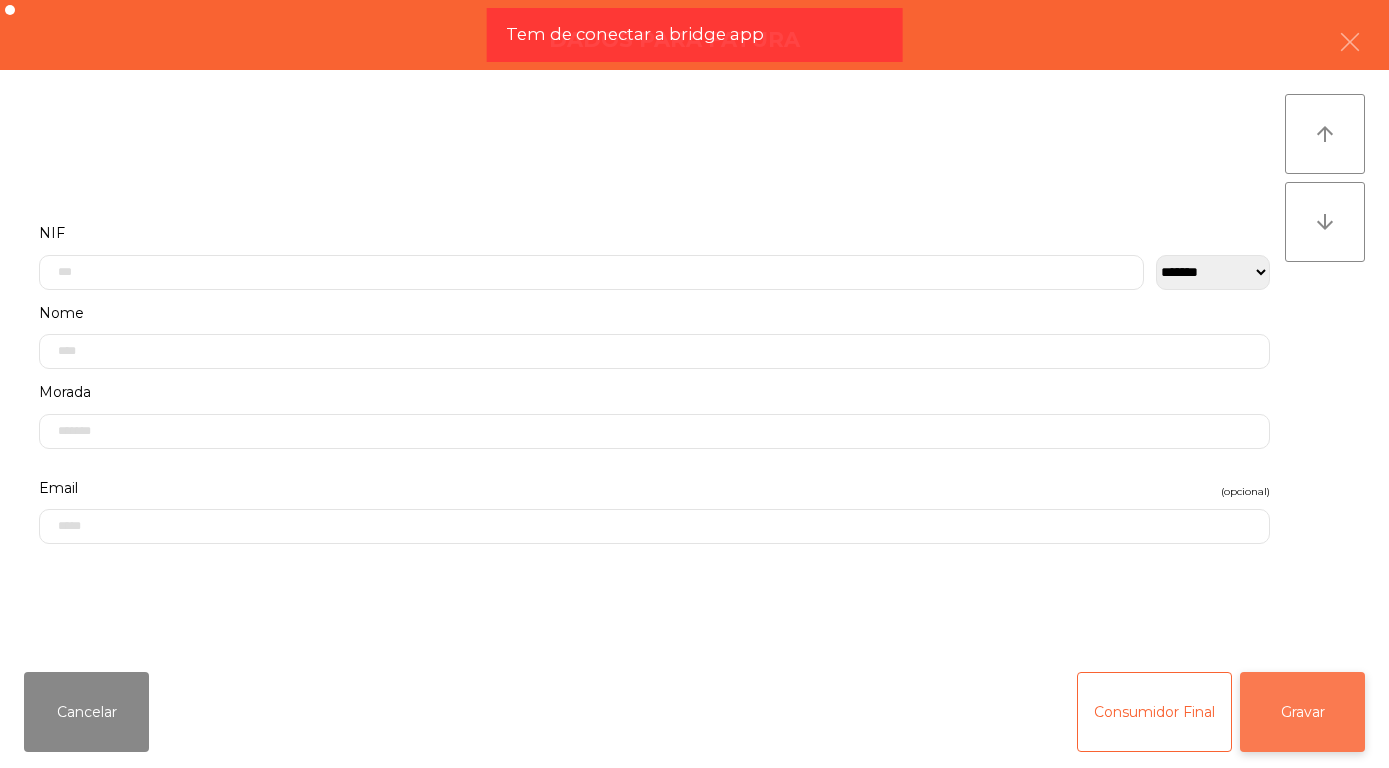 click on "Gravar" 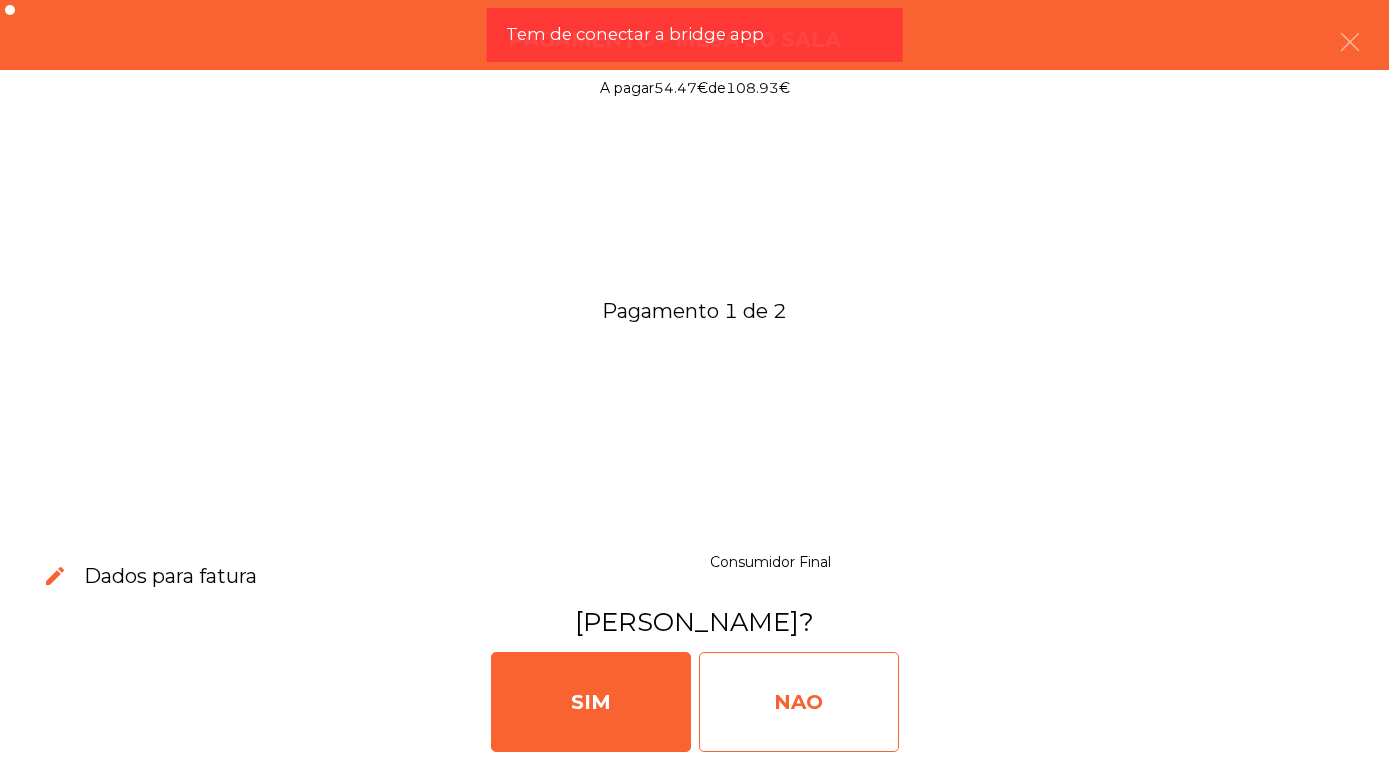 click on "NAO" 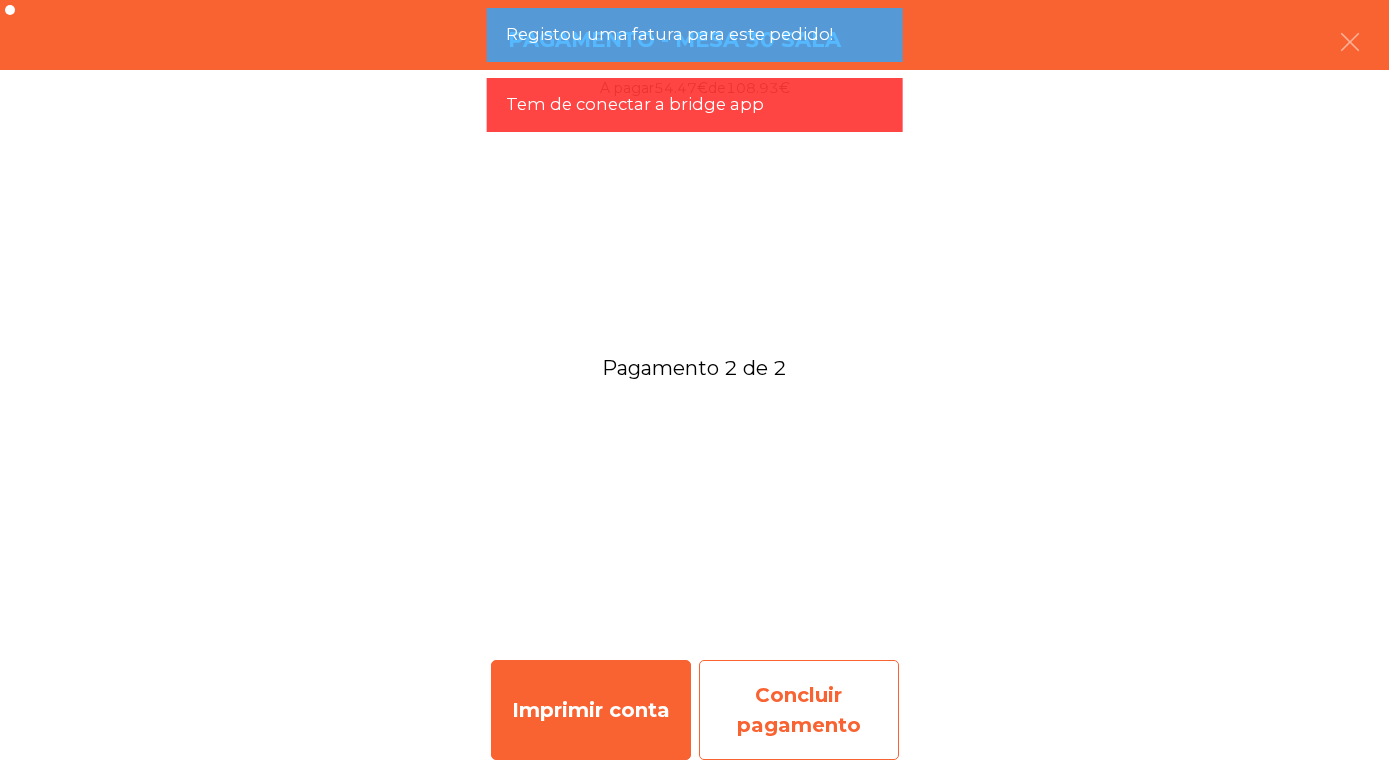 click on "Concluir pagamento" 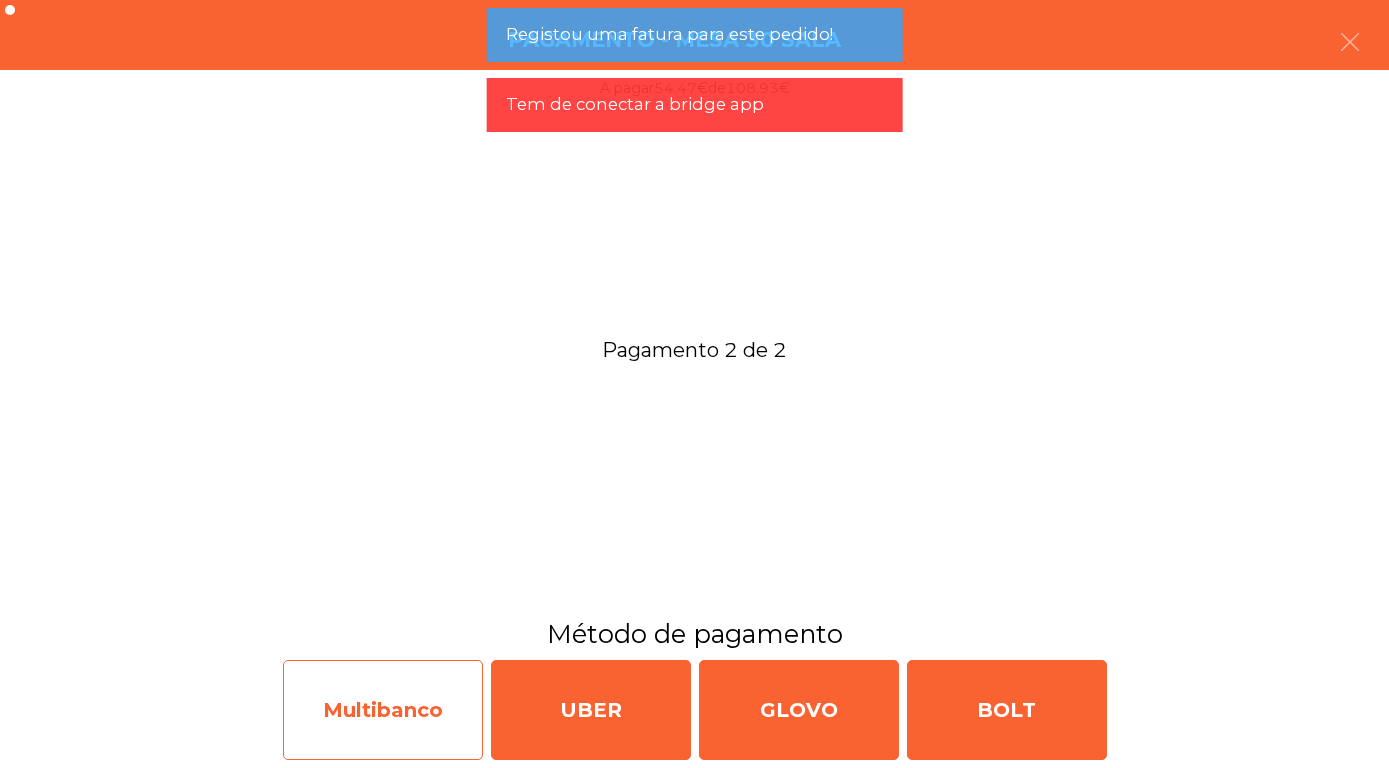 click on "Multibanco" 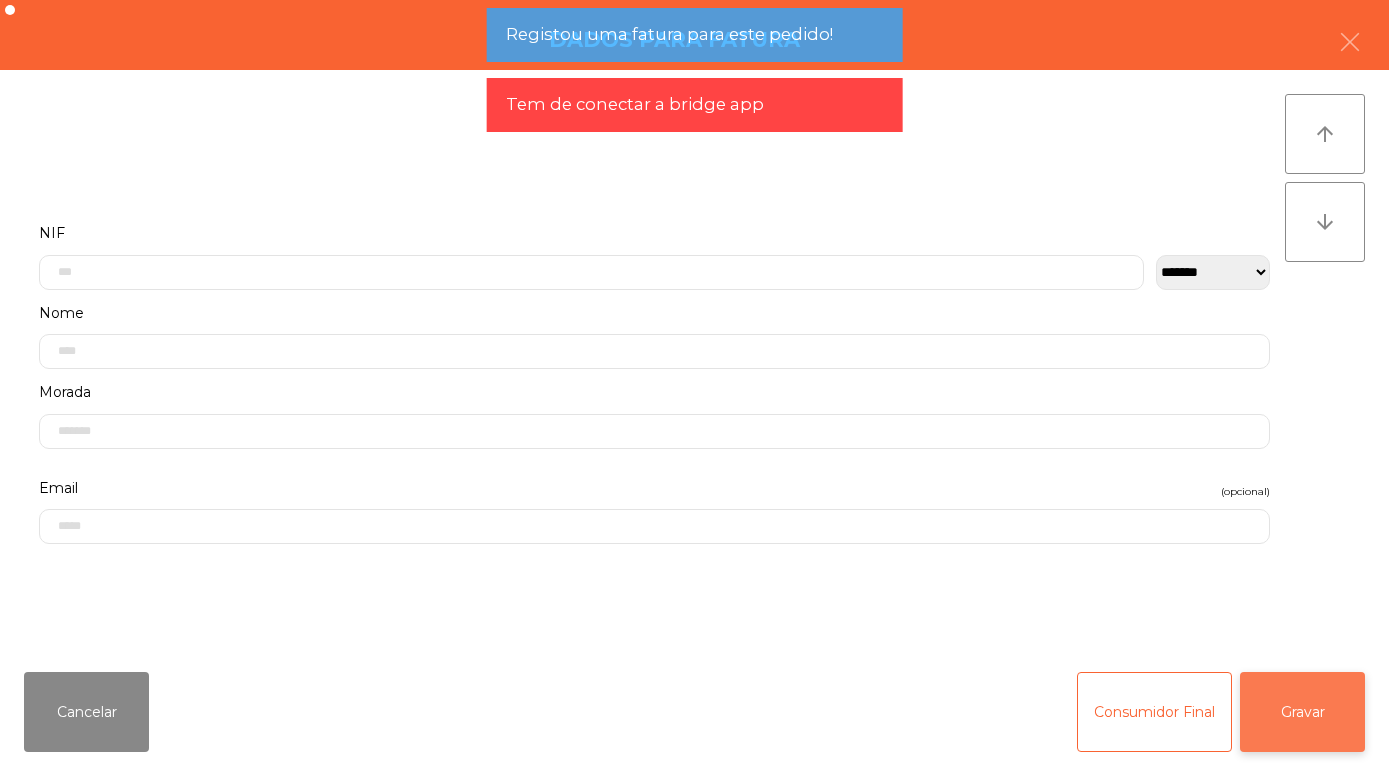click on "Gravar" 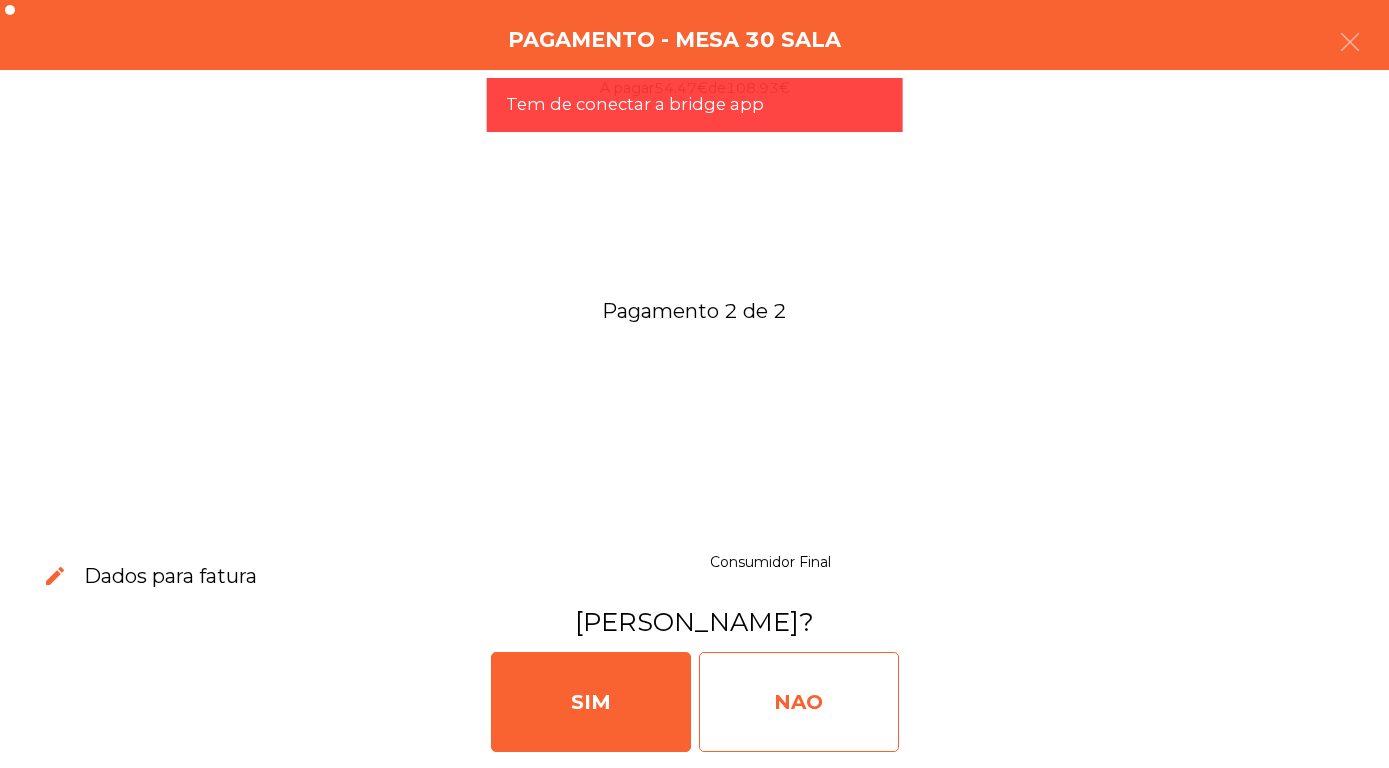 click on "NAO" 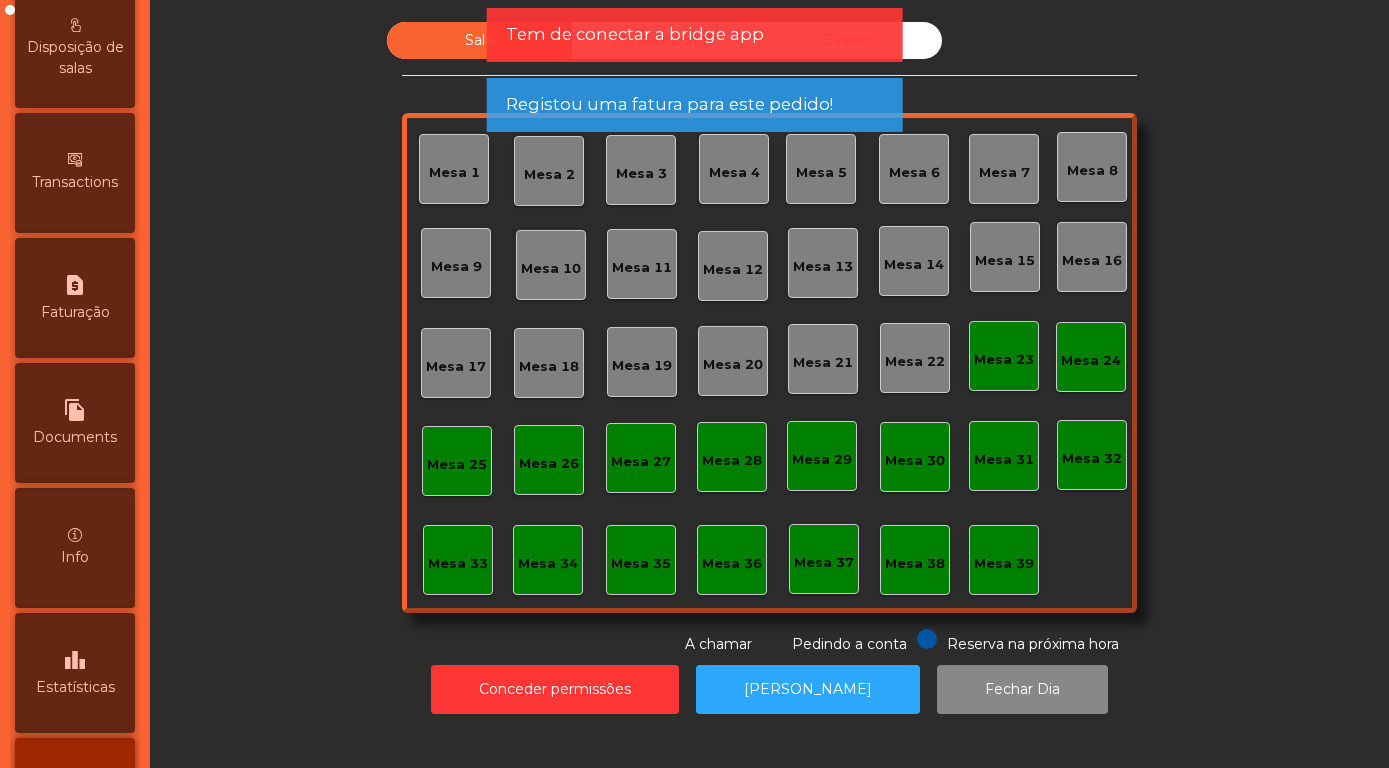 scroll, scrollTop: 948, scrollLeft: 0, axis: vertical 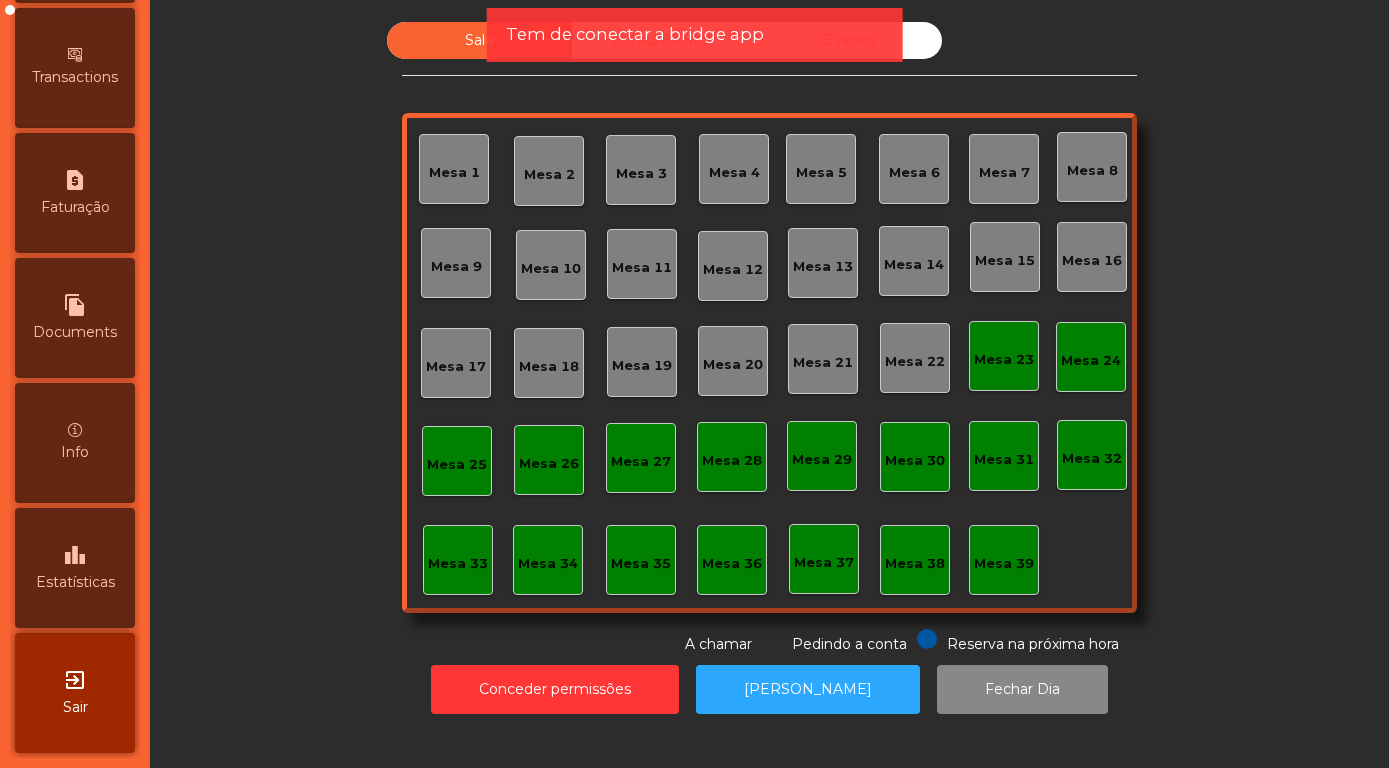 click on "Estatísticas" at bounding box center (75, 582) 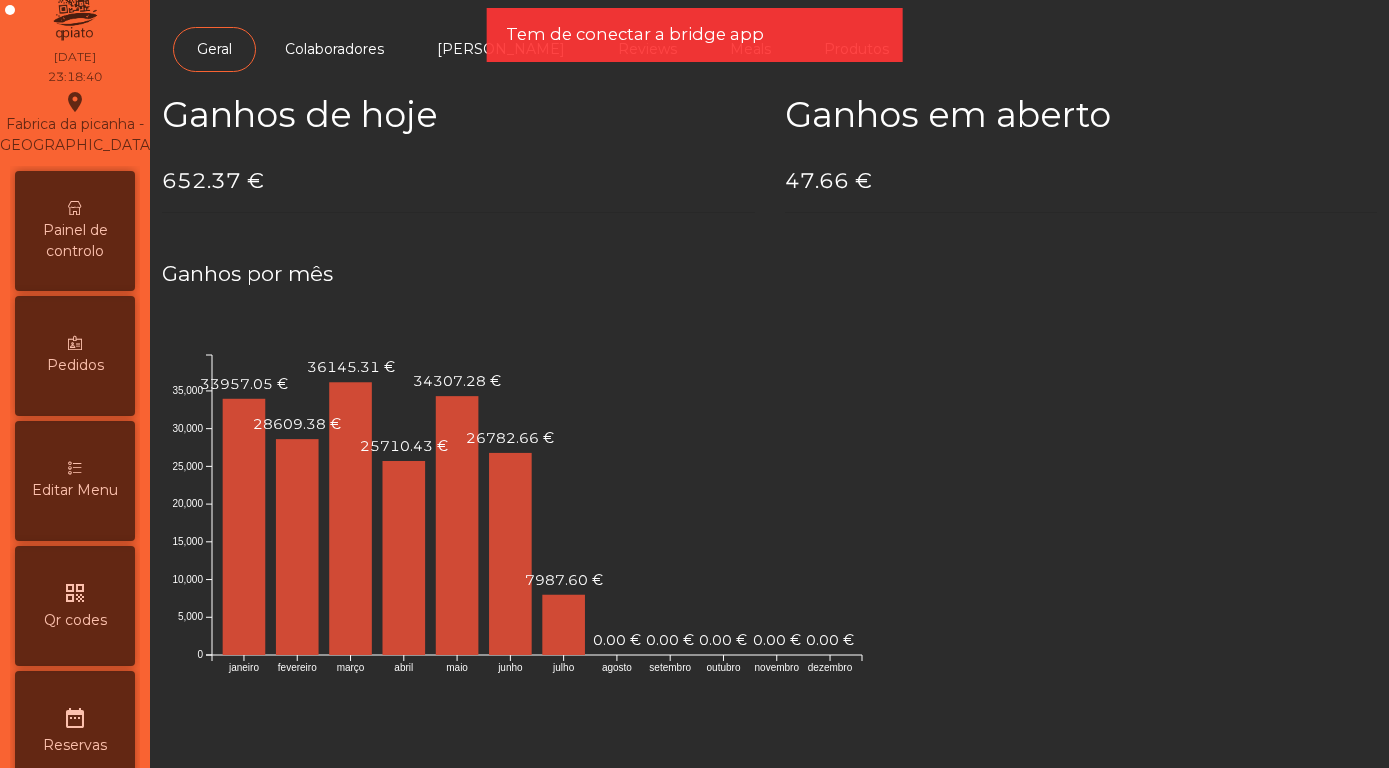 scroll, scrollTop: 0, scrollLeft: 0, axis: both 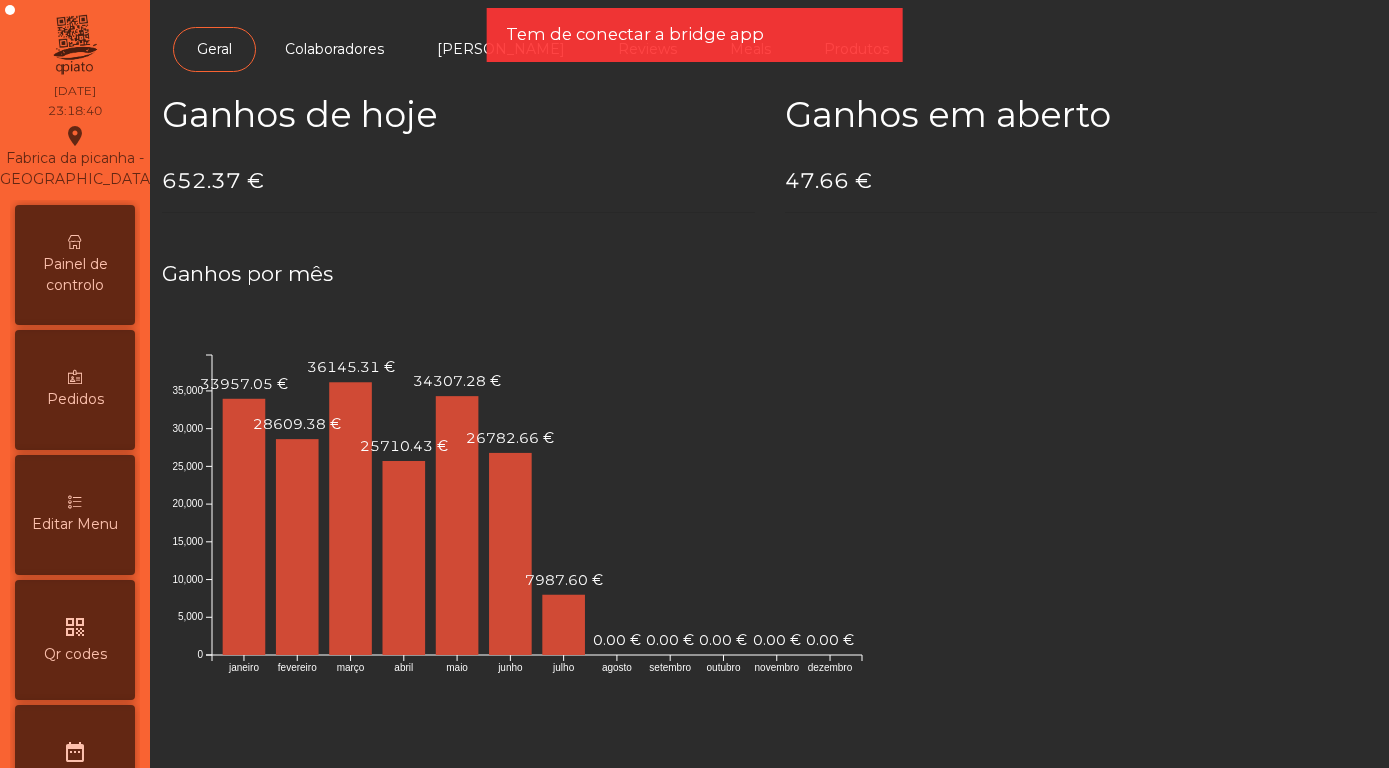 click on "Painel de controlo" at bounding box center (75, 265) 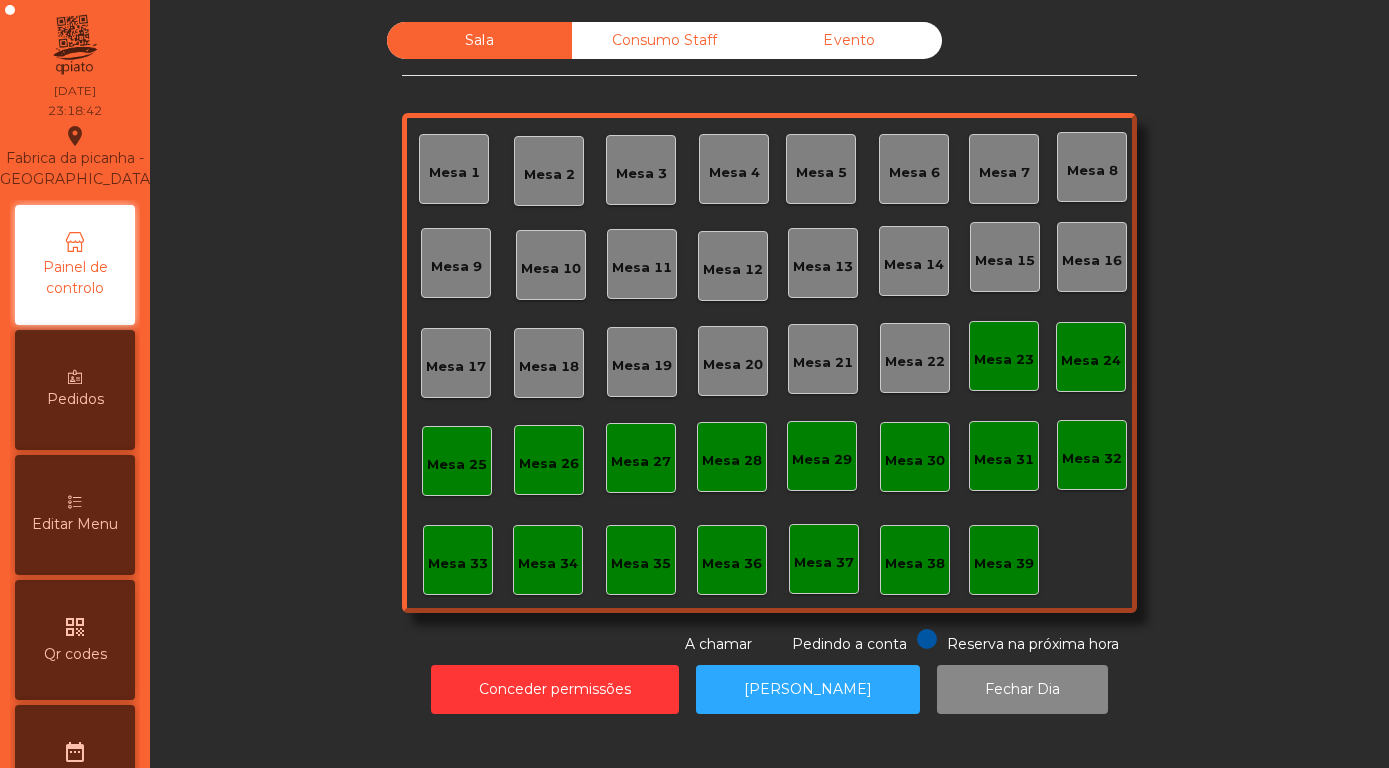click on "Evento" 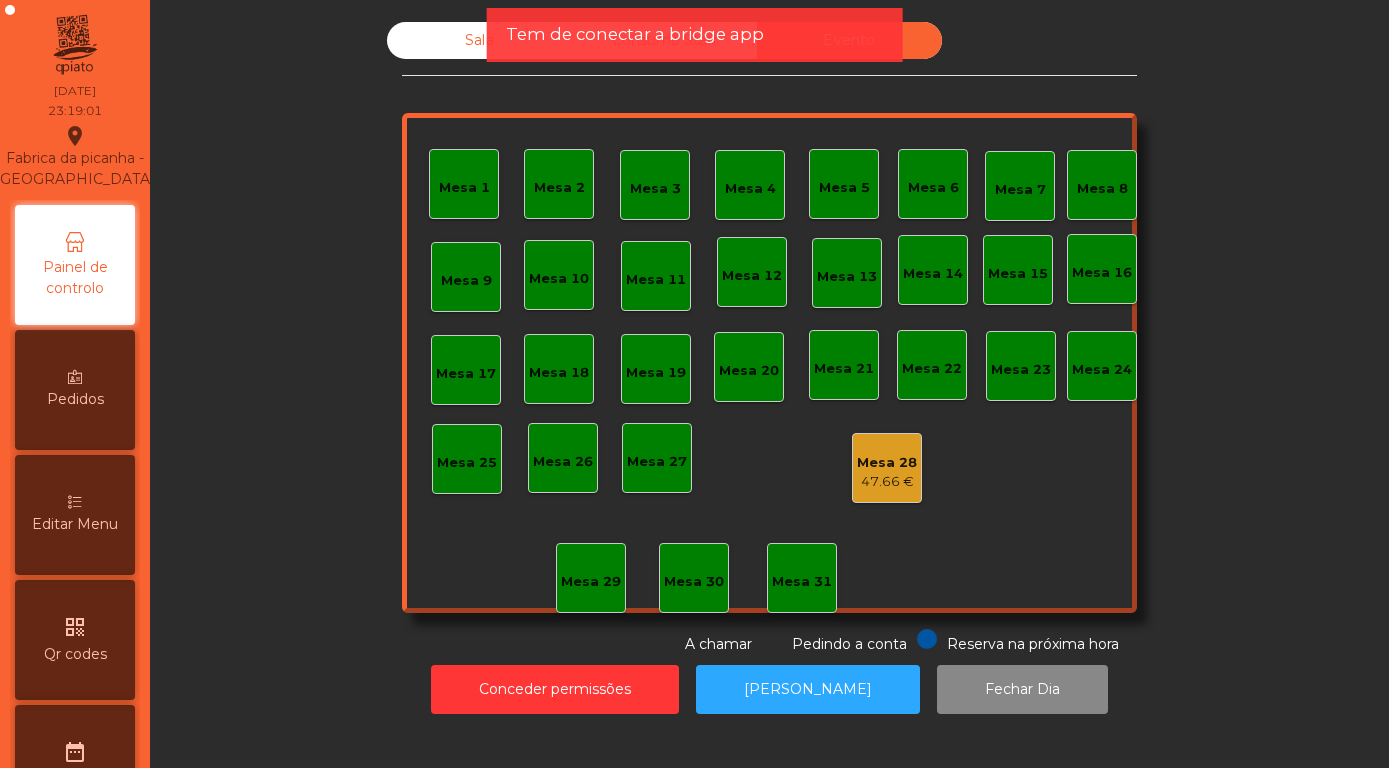 click on "47.66 €" 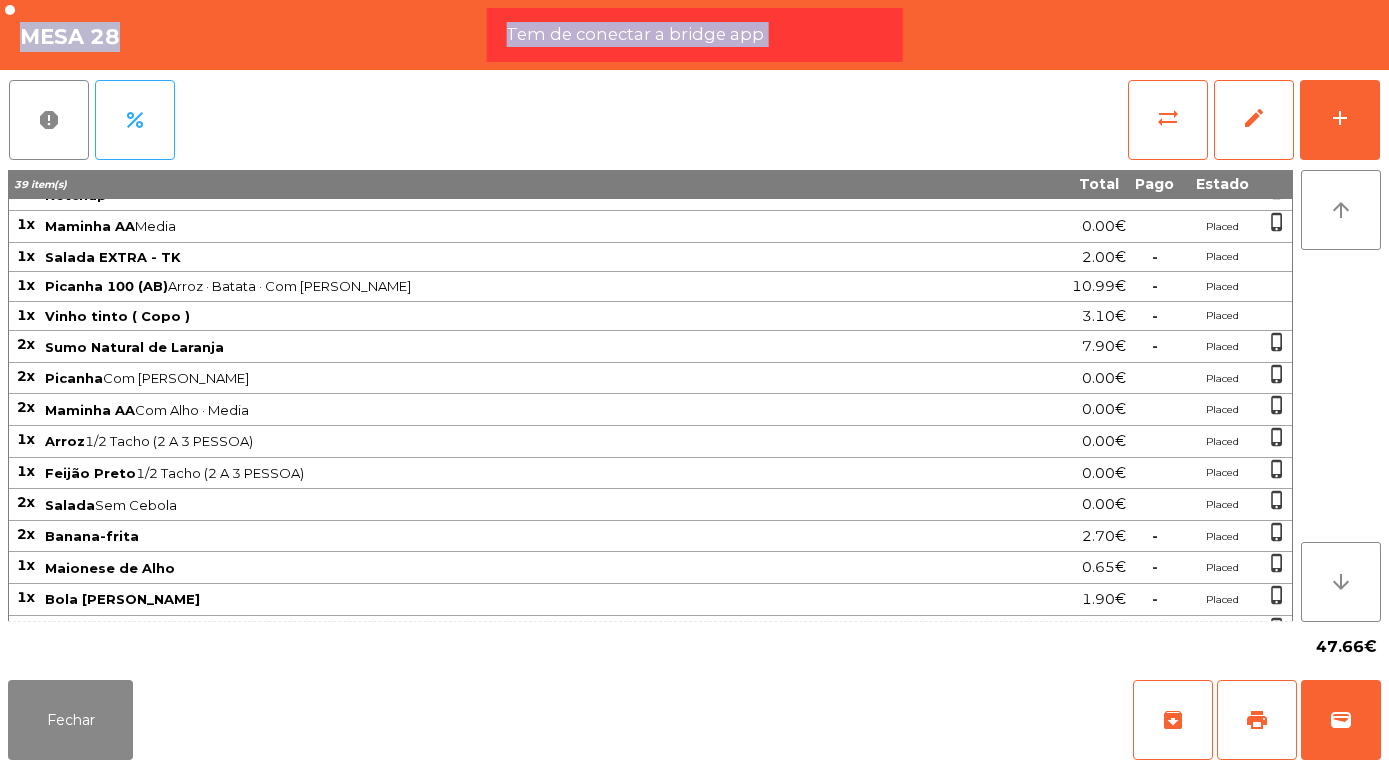 scroll, scrollTop: 472, scrollLeft: 0, axis: vertical 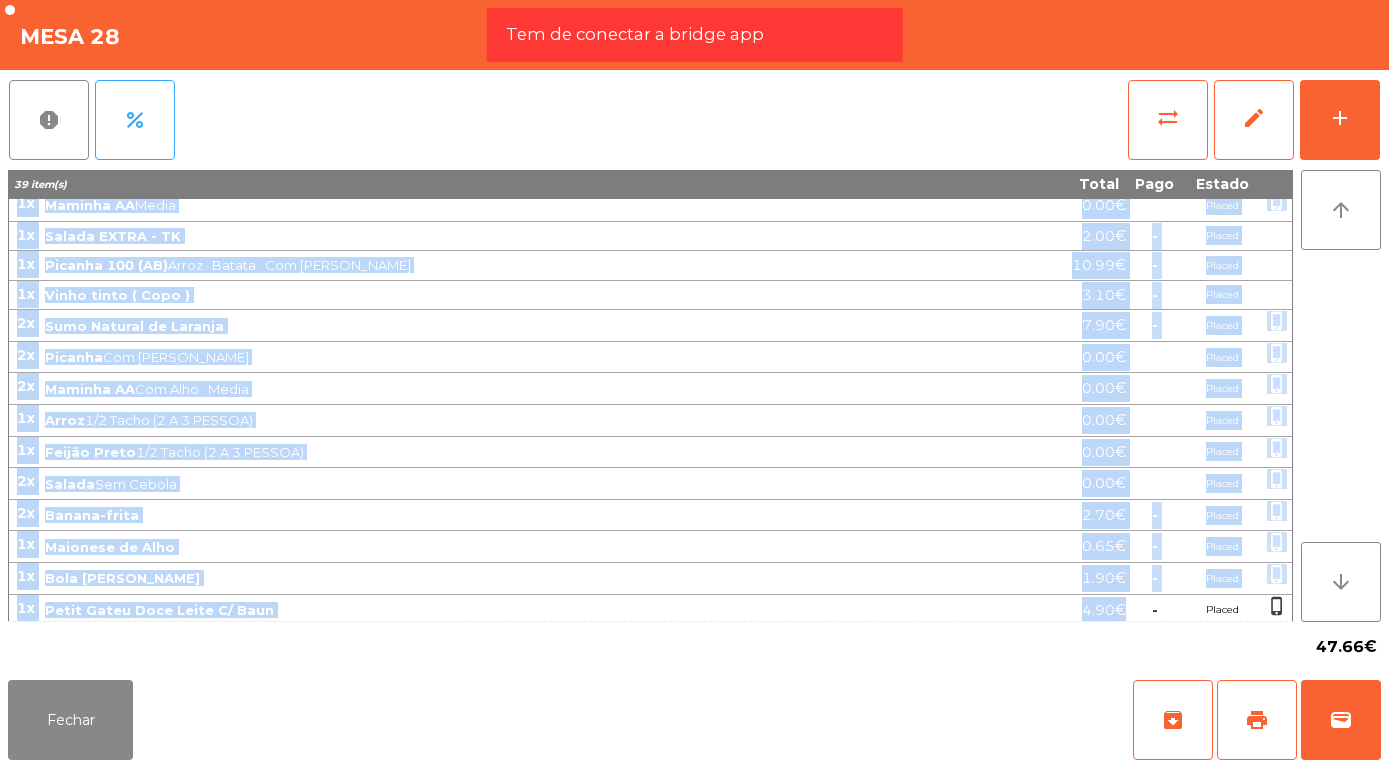 drag, startPoint x: 17, startPoint y: 213, endPoint x: 1128, endPoint y: 606, distance: 1178.4608 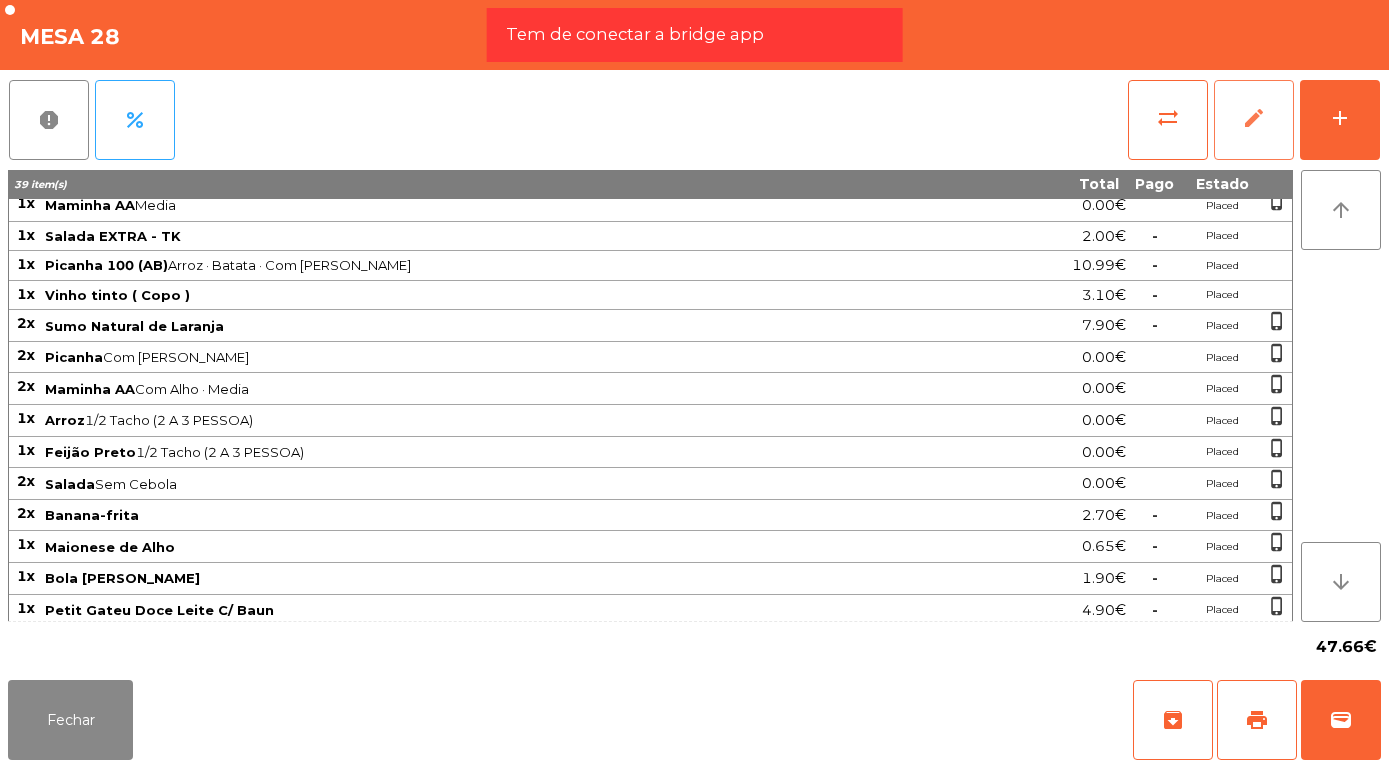 click on "edit" 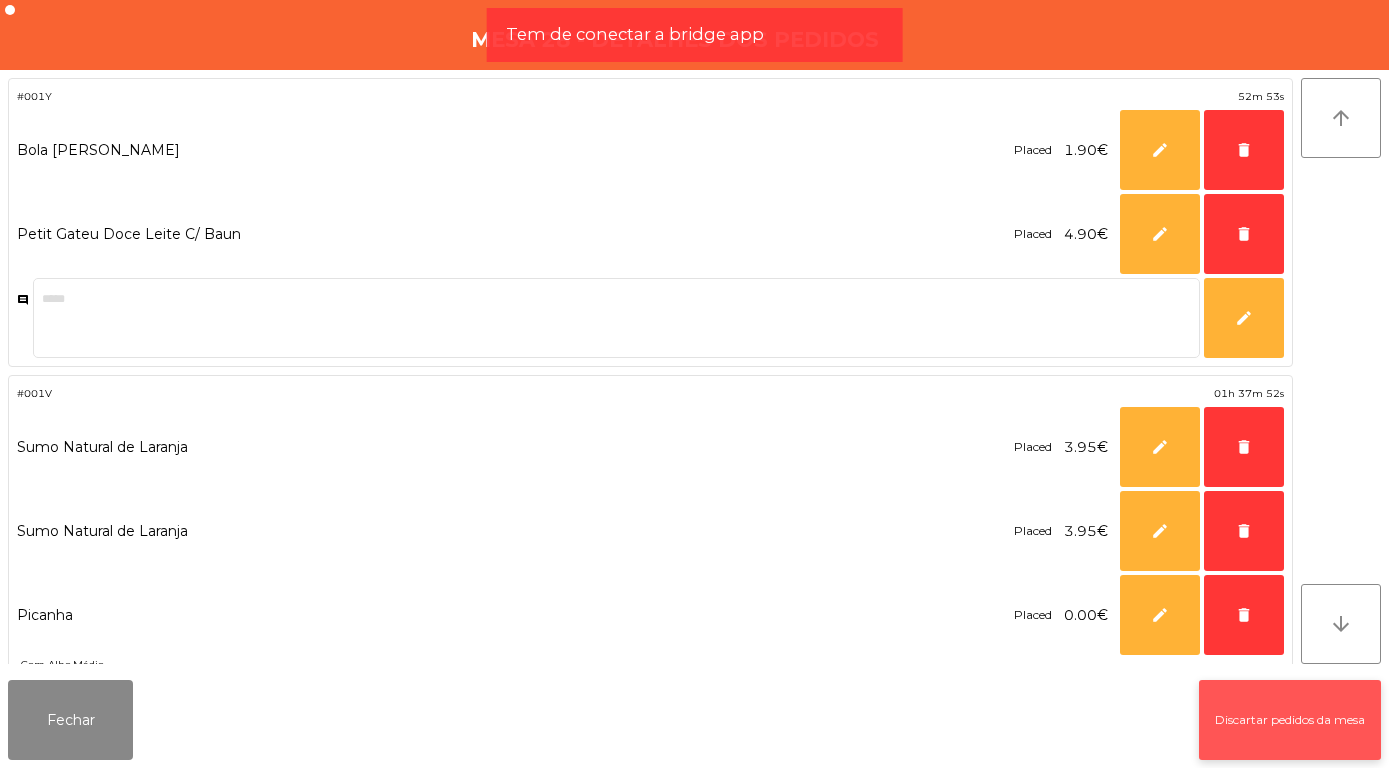 click on "Discartar pedidos da mesa" 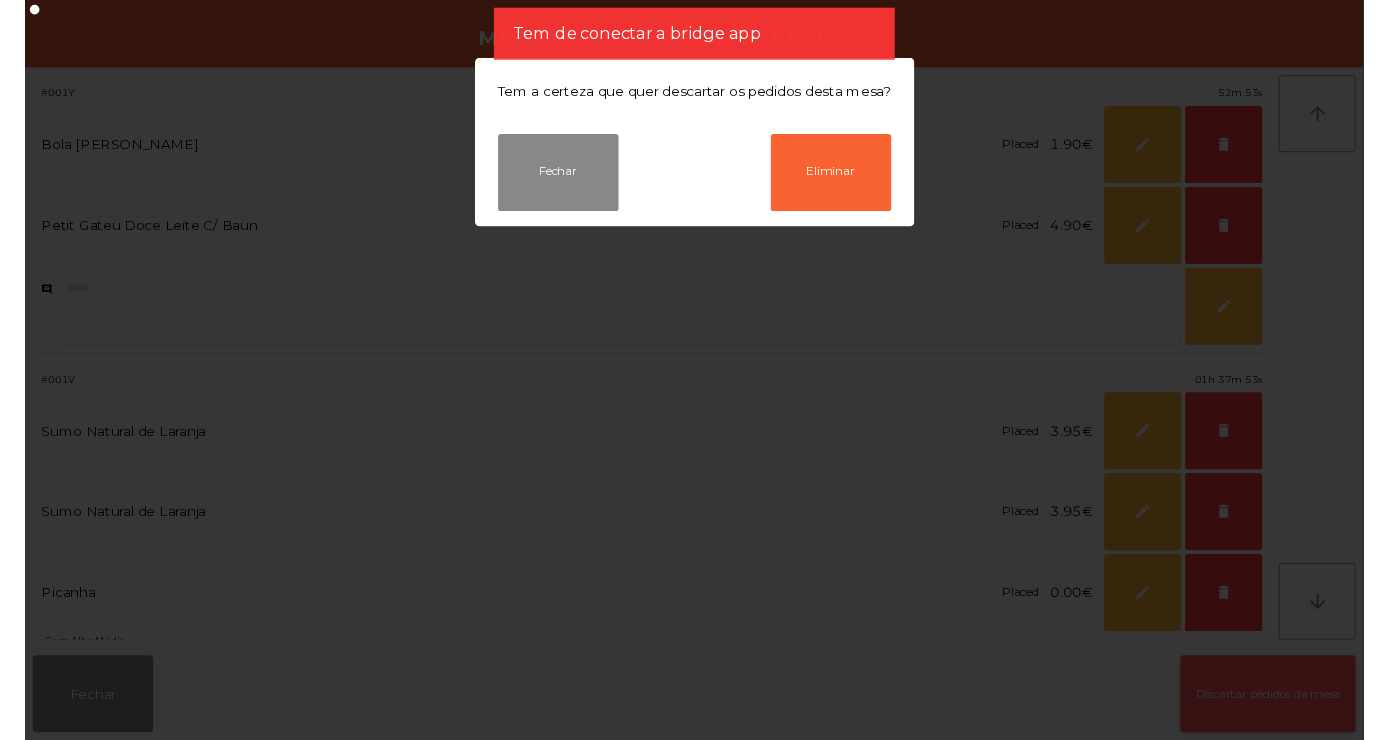 scroll, scrollTop: 472, scrollLeft: 0, axis: vertical 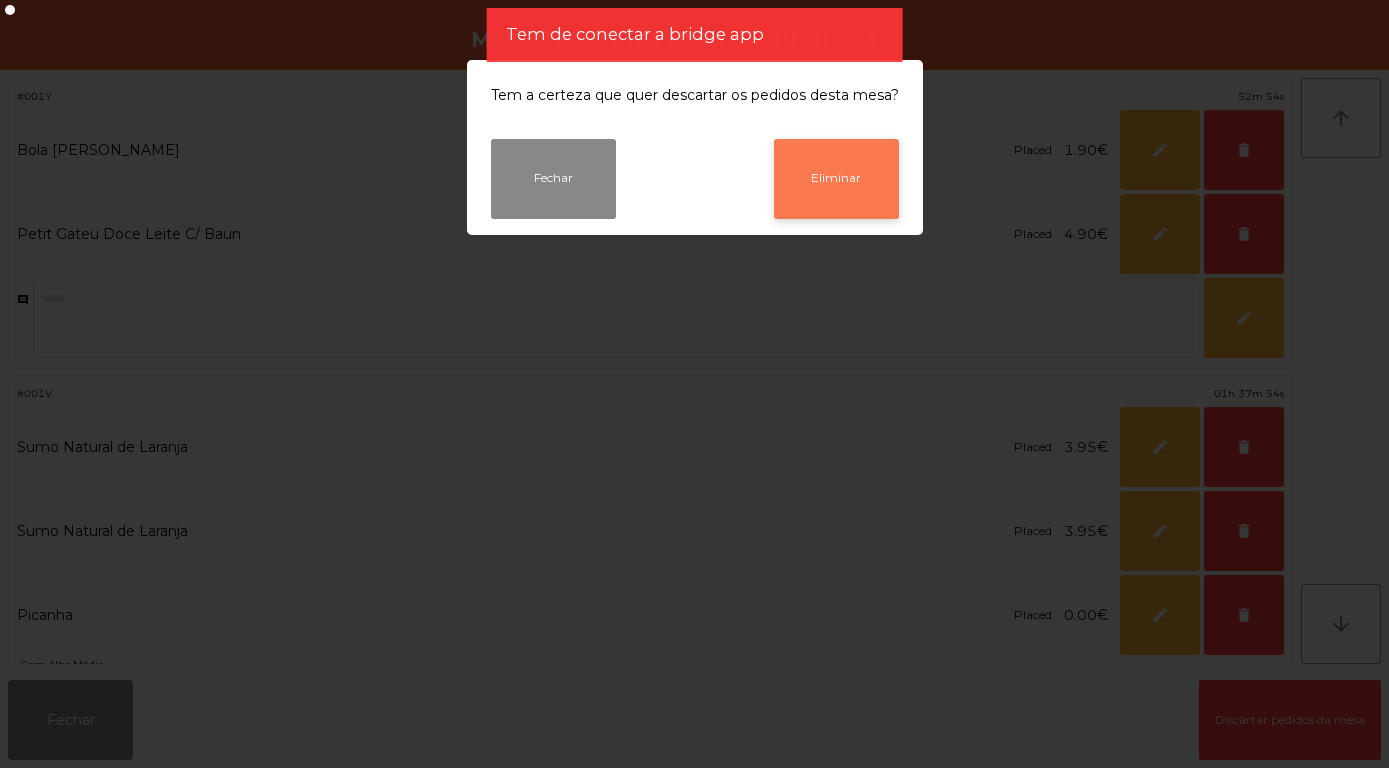 click on "Eliminar" 